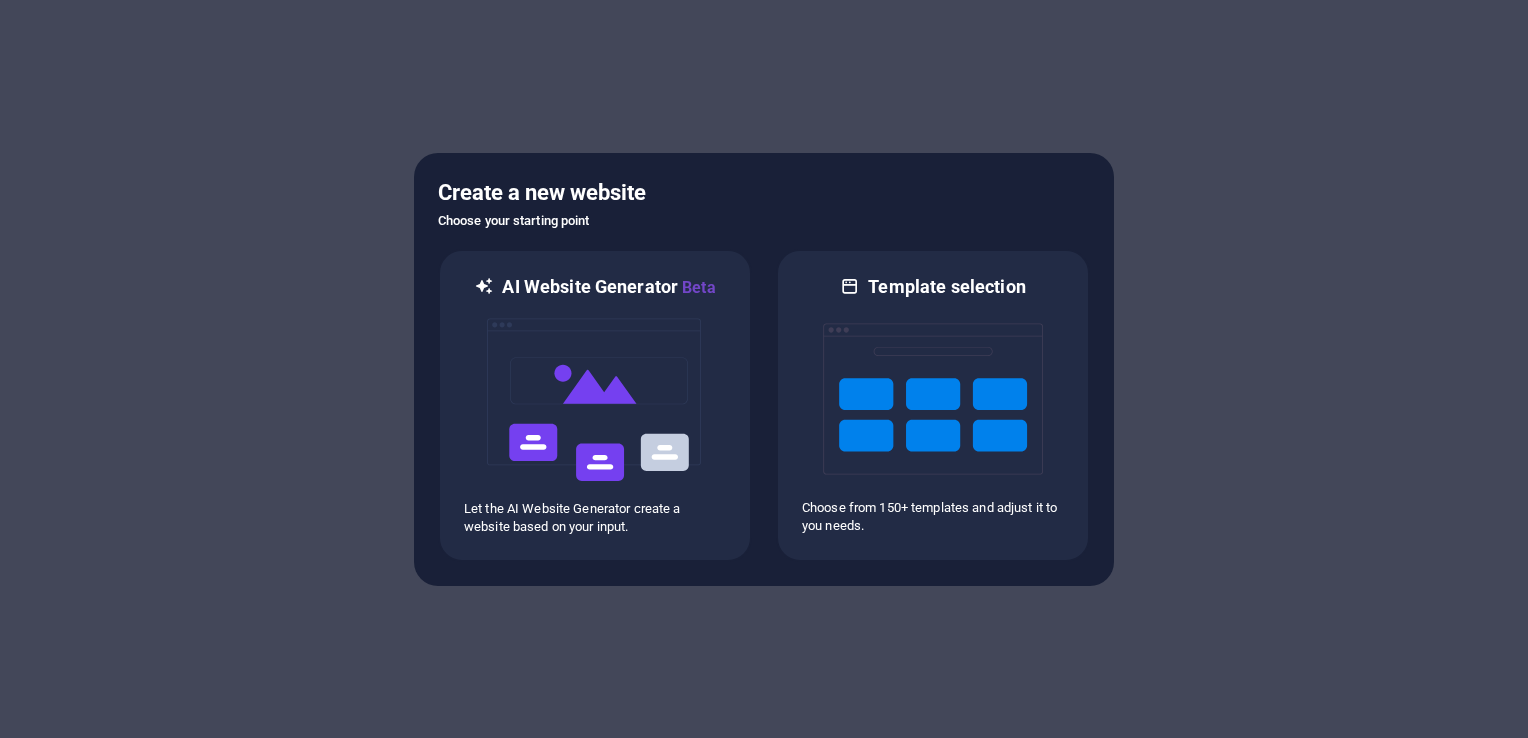scroll, scrollTop: 0, scrollLeft: 0, axis: both 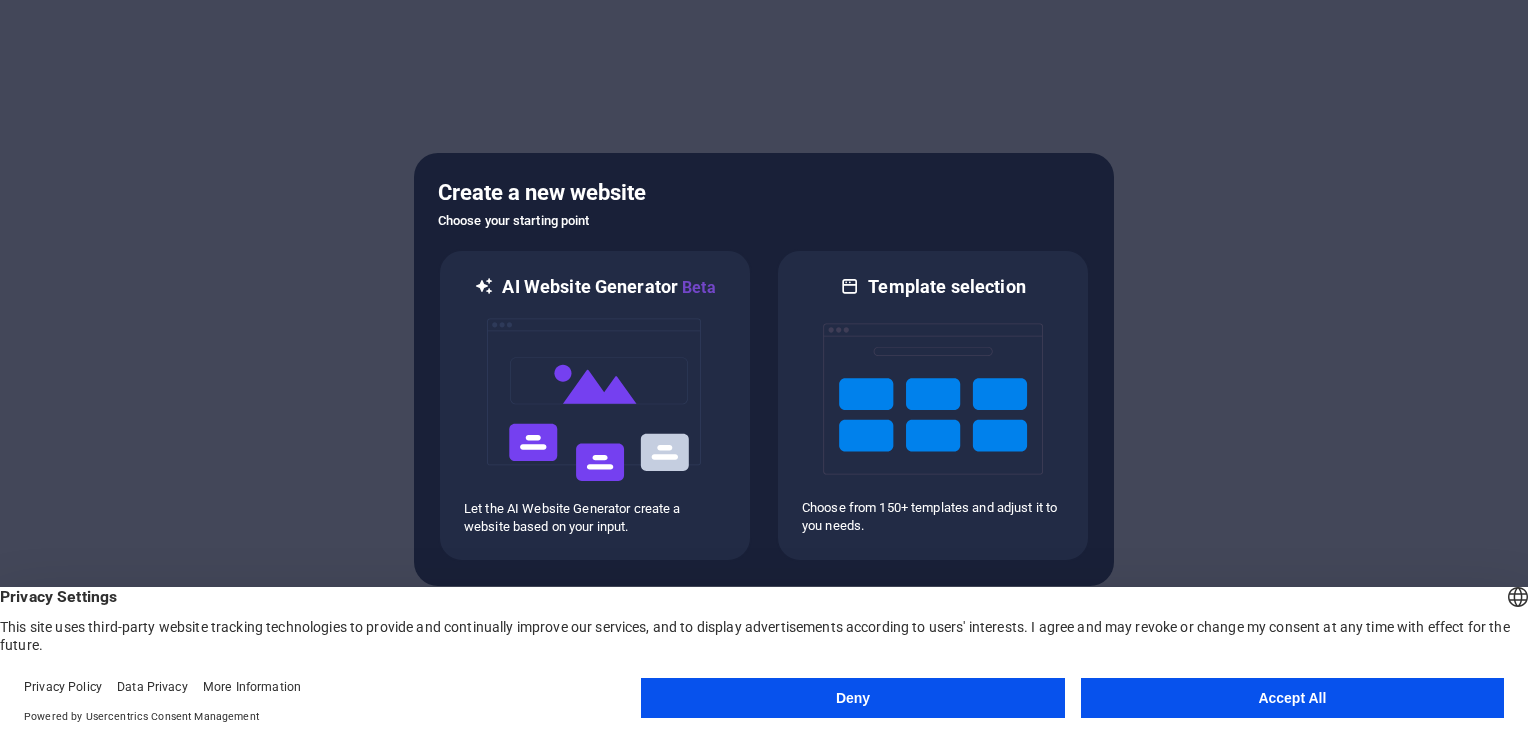 click on "Accept All" at bounding box center [1292, 698] 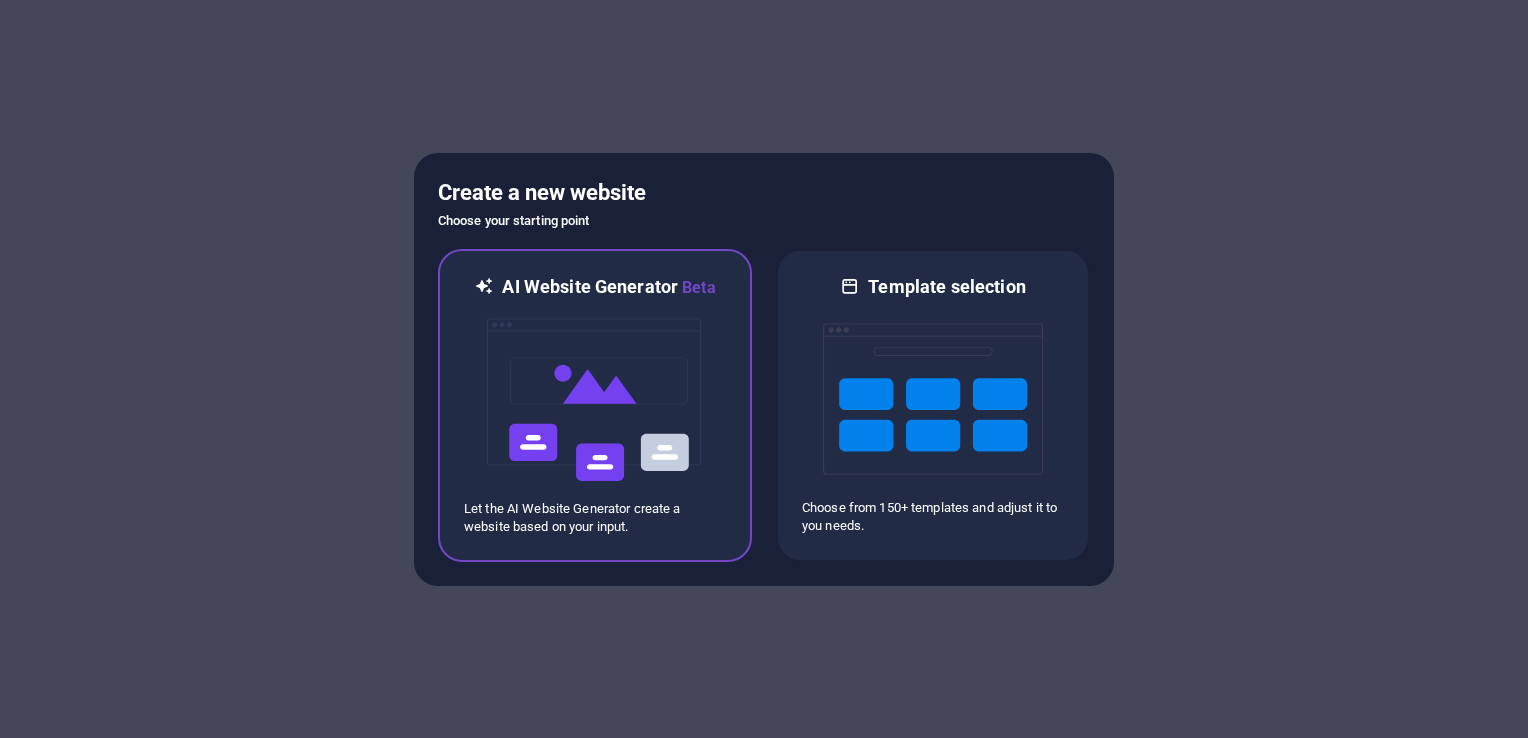 click at bounding box center [595, 400] 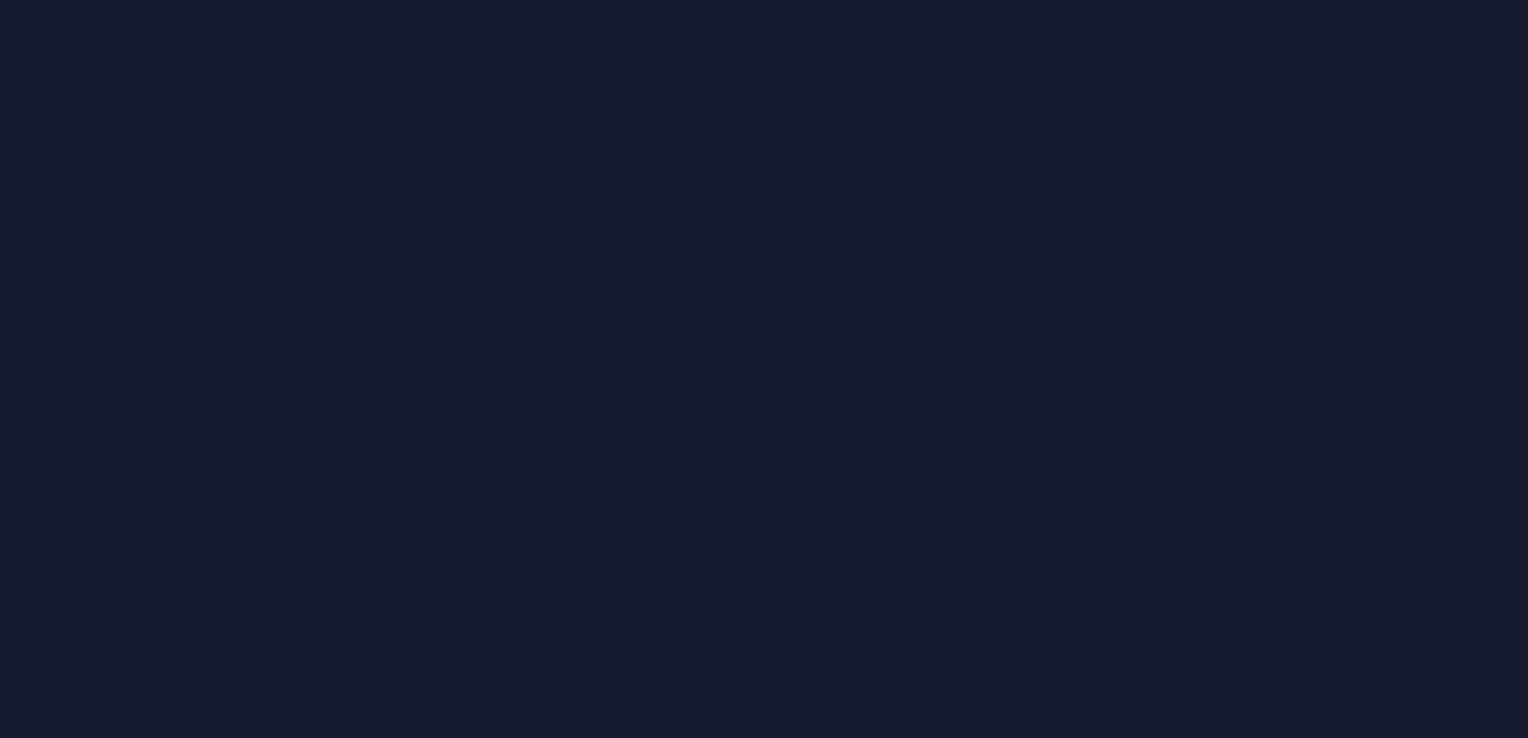 scroll, scrollTop: 0, scrollLeft: 0, axis: both 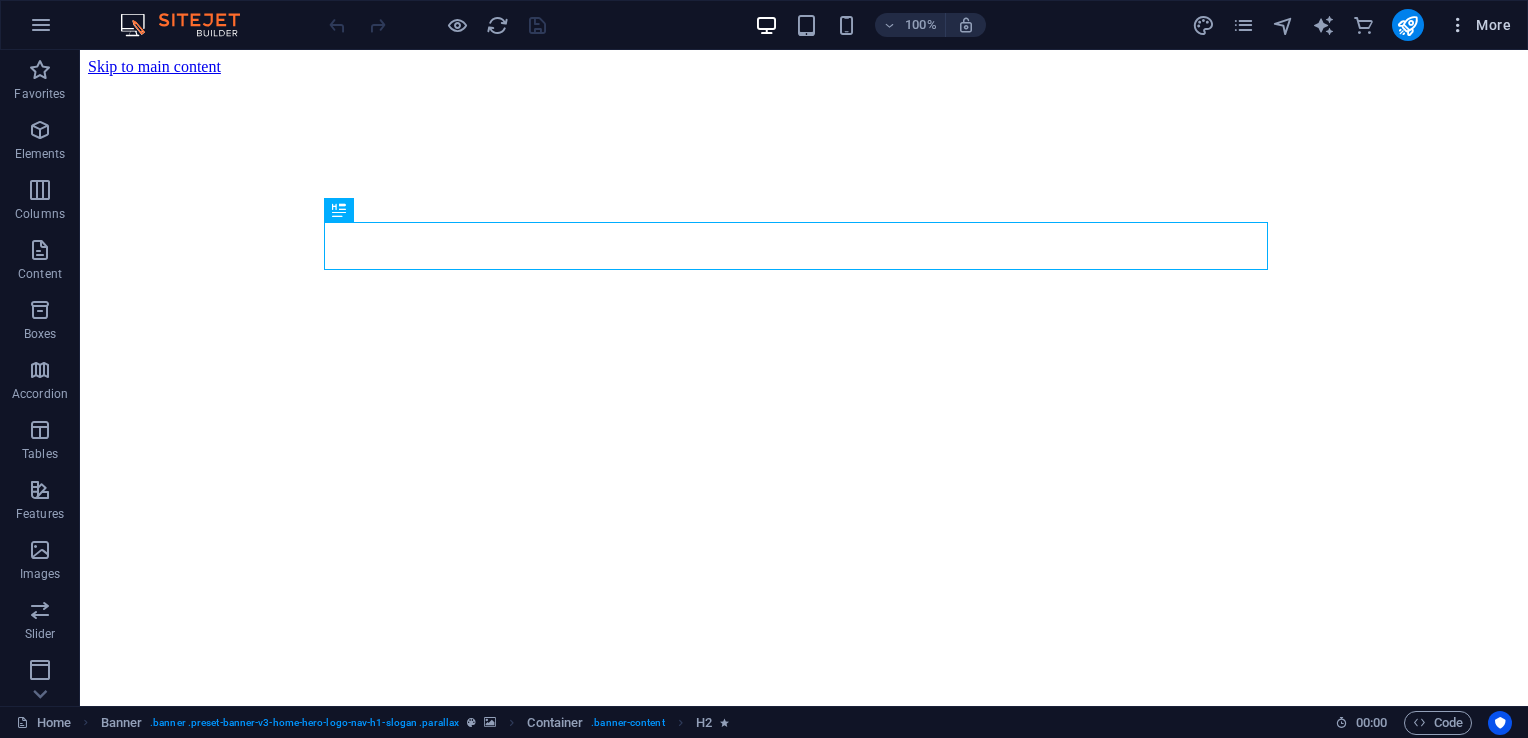 click at bounding box center (1458, 25) 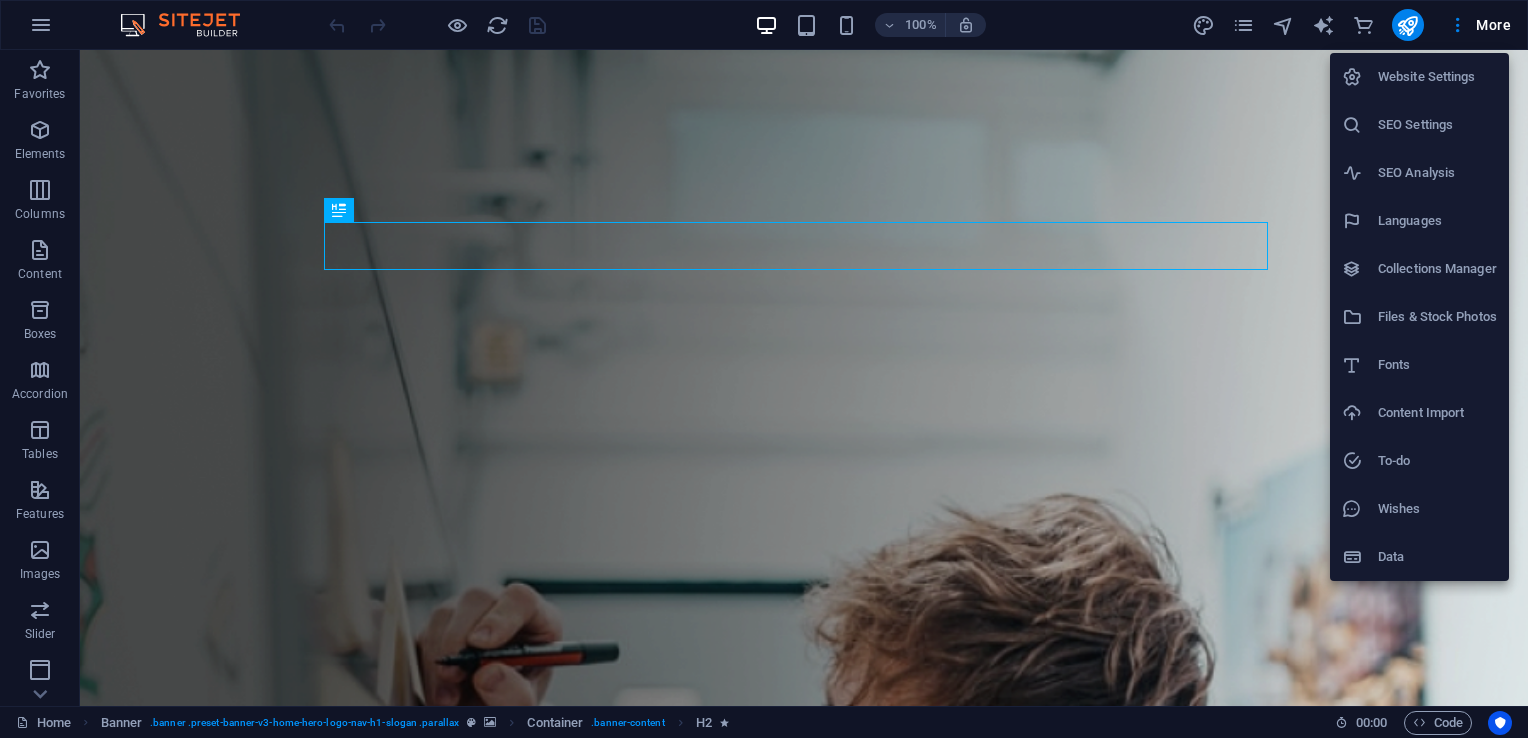 click at bounding box center [764, 369] 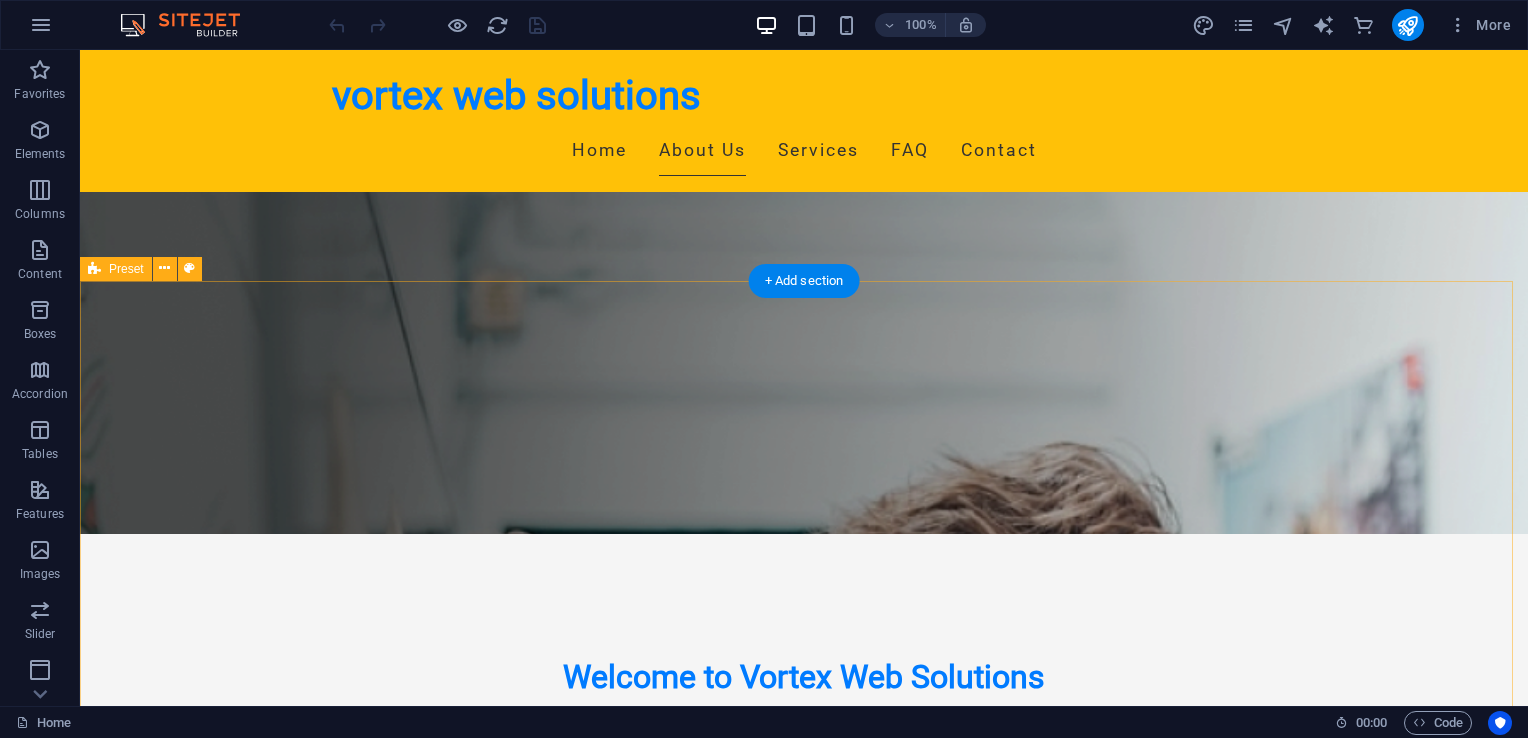 scroll, scrollTop: 0, scrollLeft: 0, axis: both 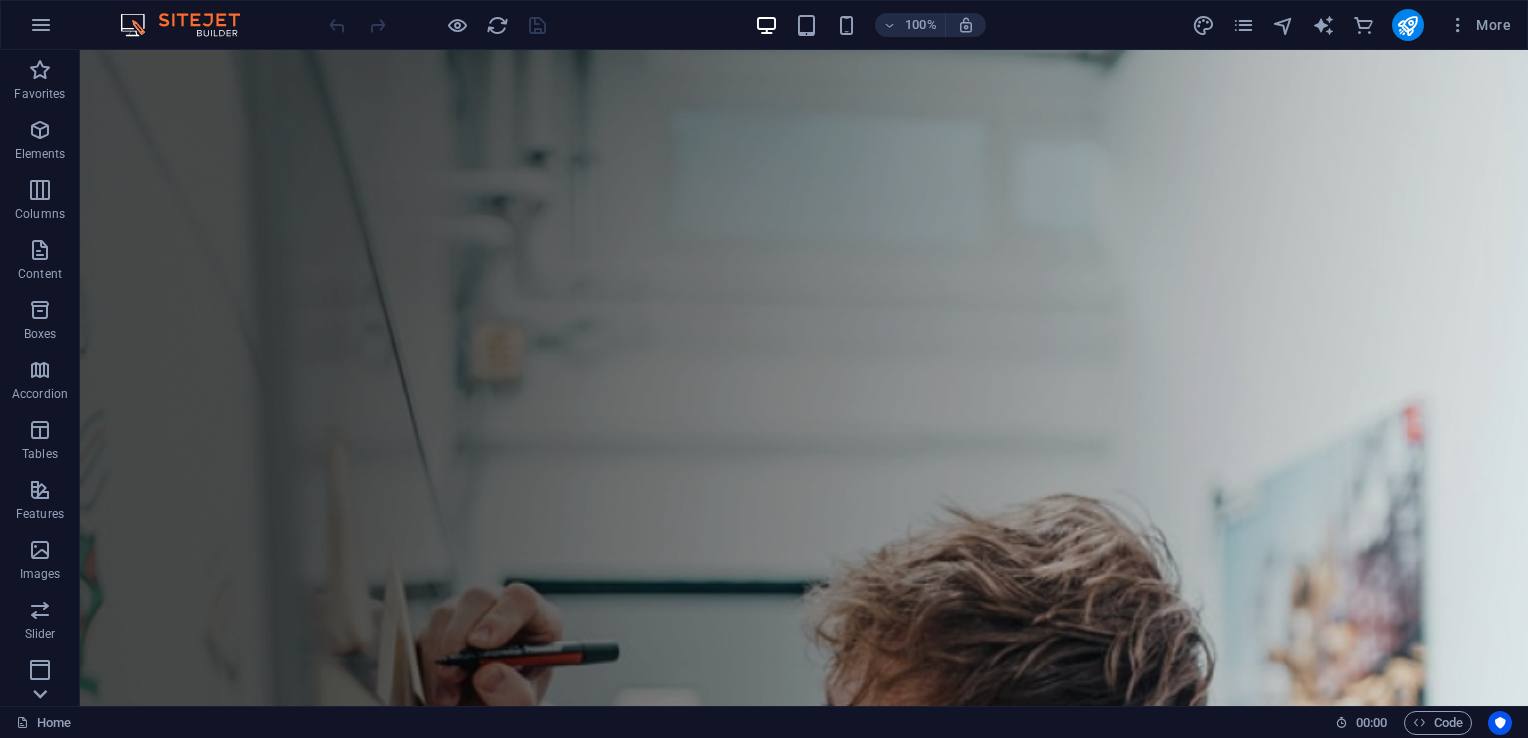click 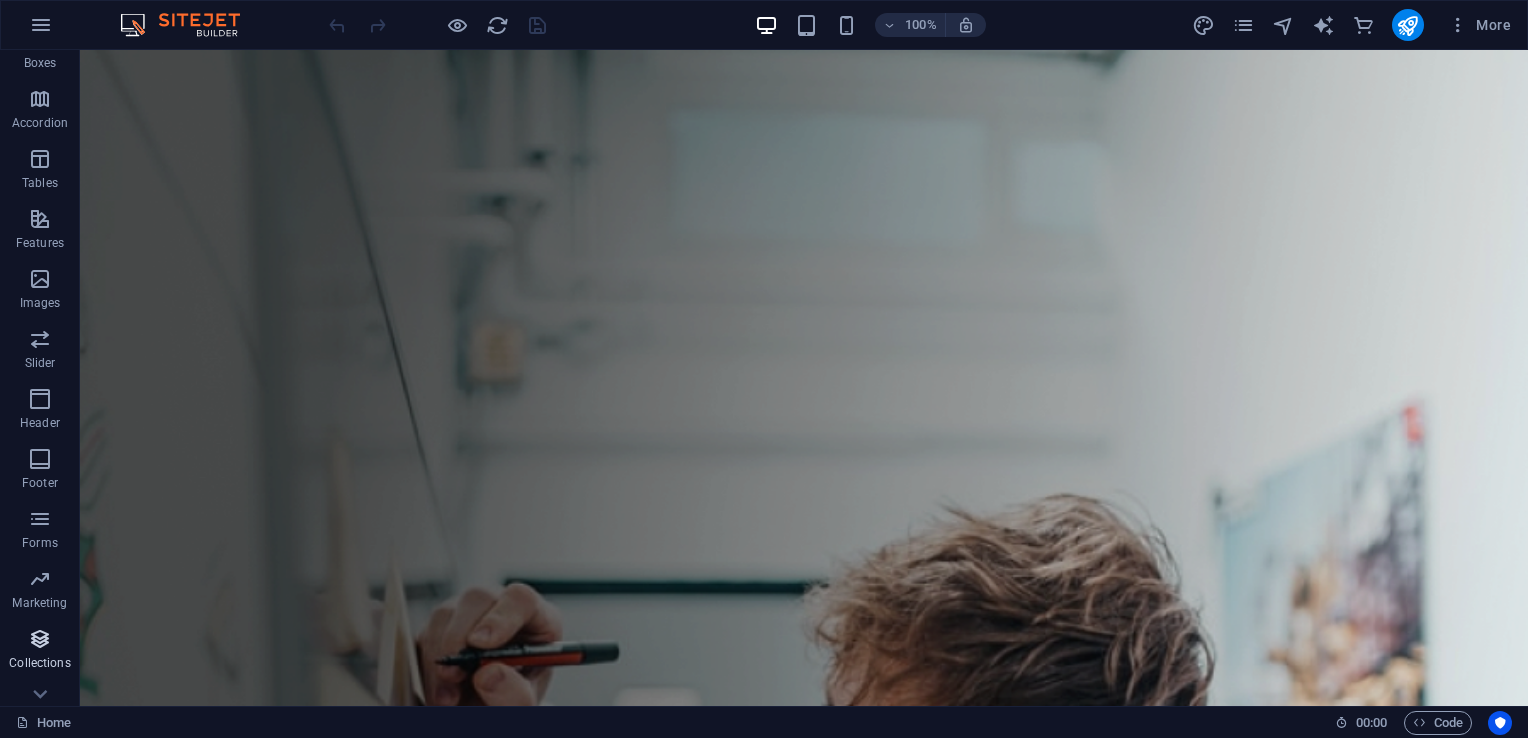 scroll, scrollTop: 303, scrollLeft: 0, axis: vertical 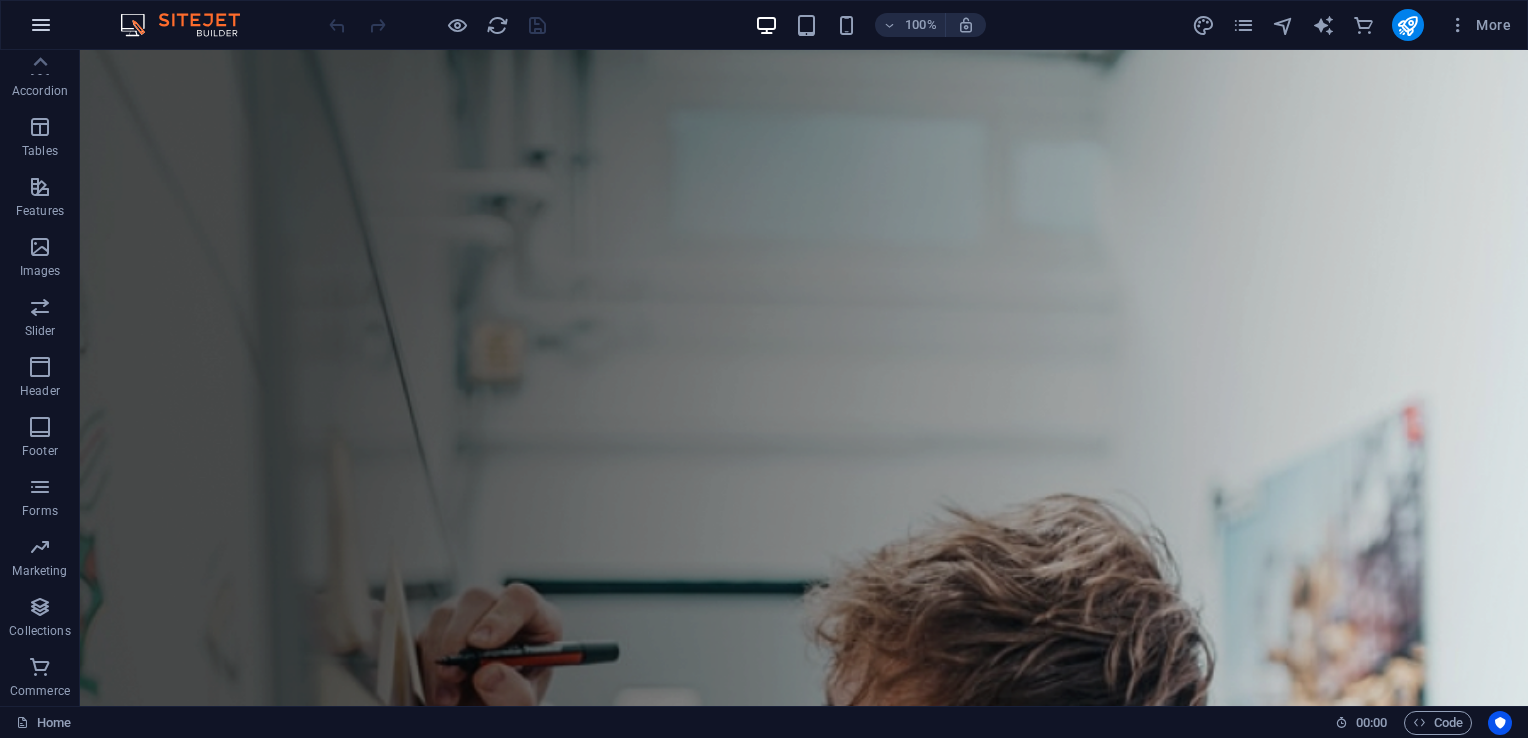 click at bounding box center [41, 25] 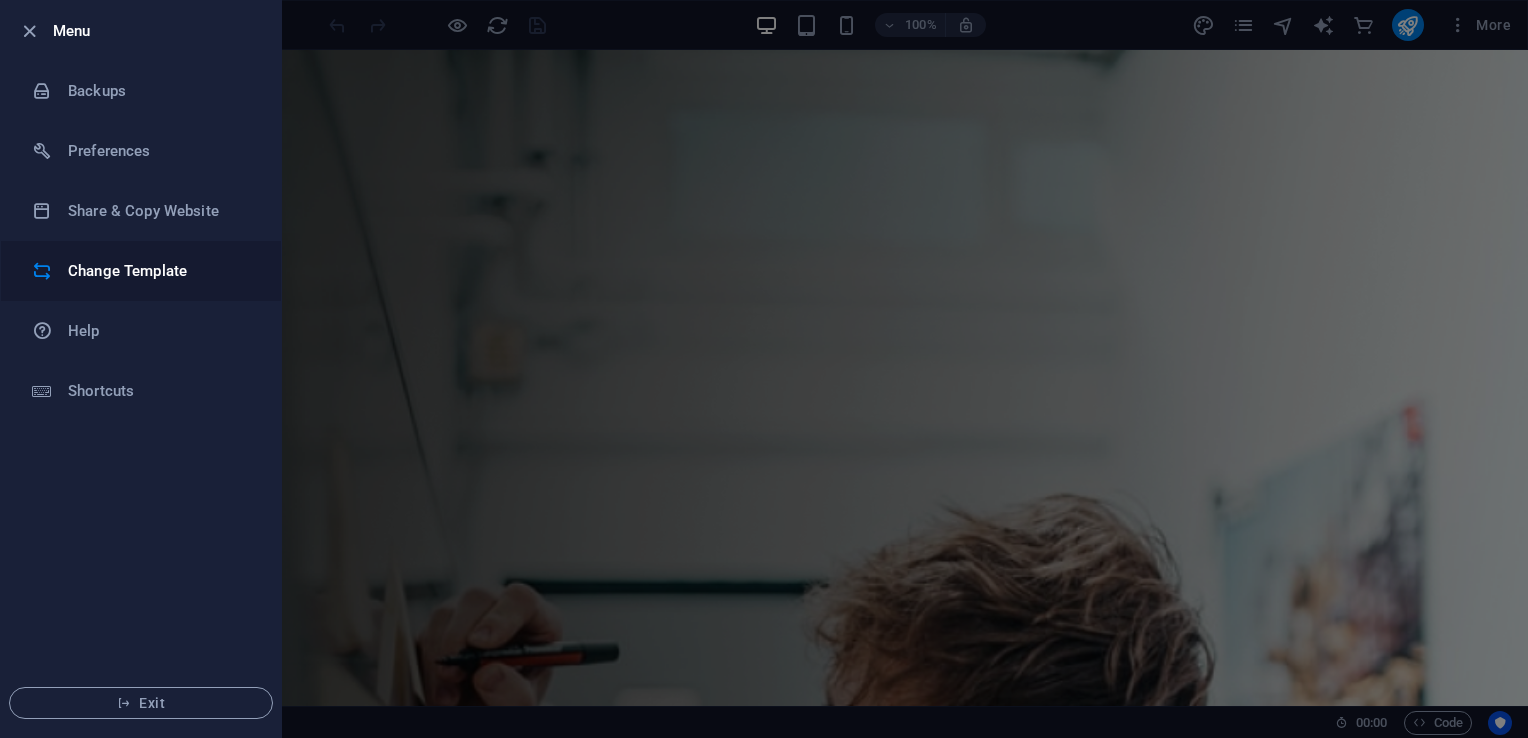 click on "Change Template" at bounding box center [160, 271] 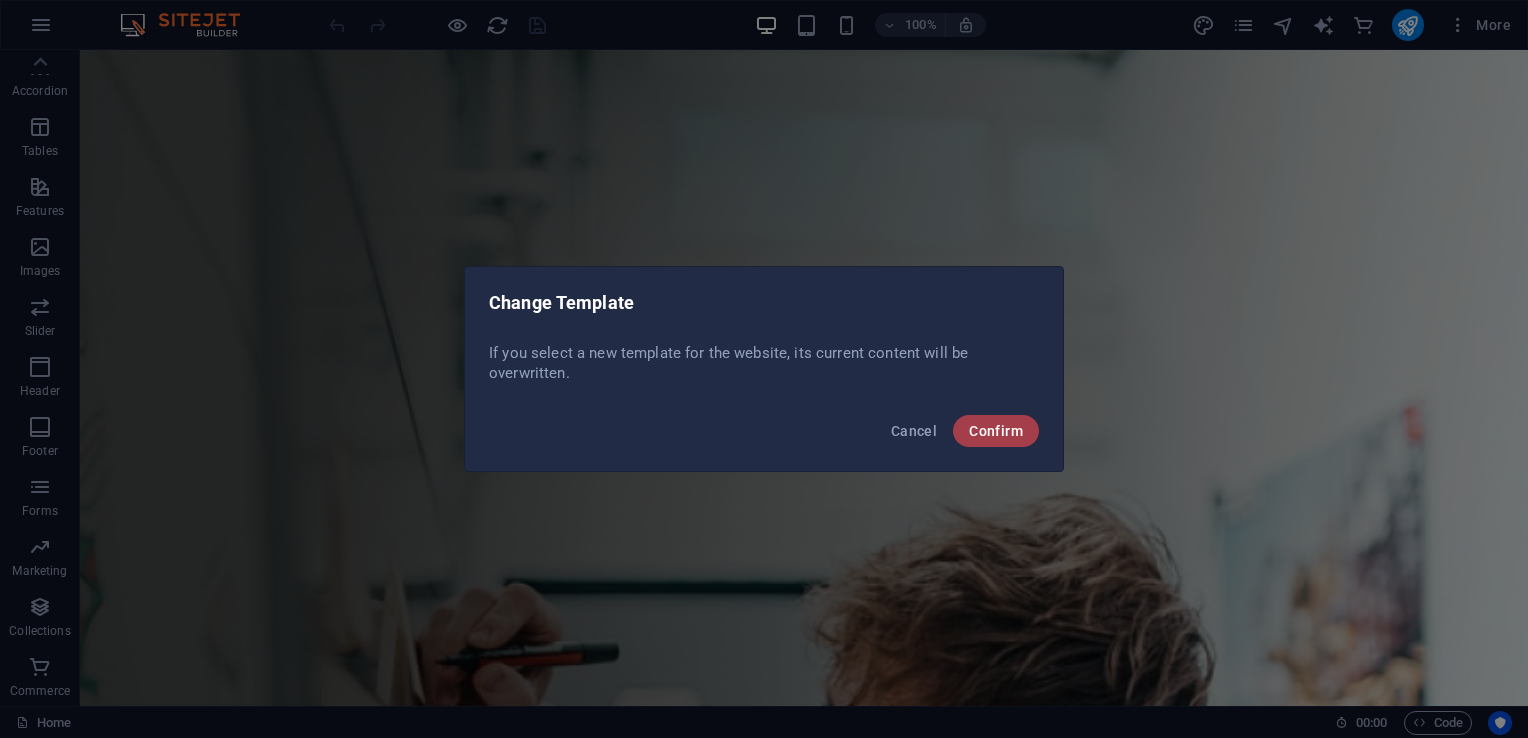 click on "Confirm" at bounding box center (996, 431) 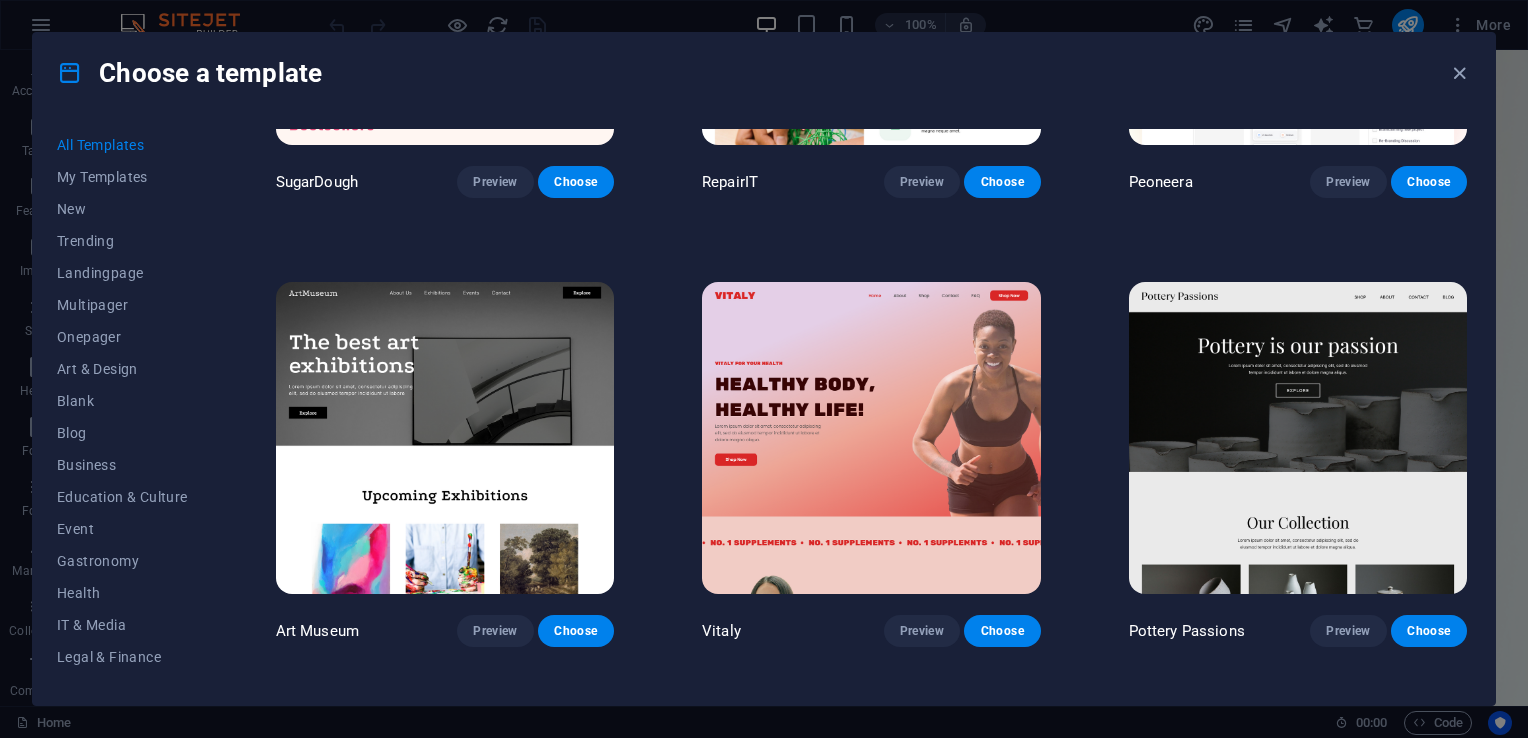 scroll, scrollTop: 0, scrollLeft: 0, axis: both 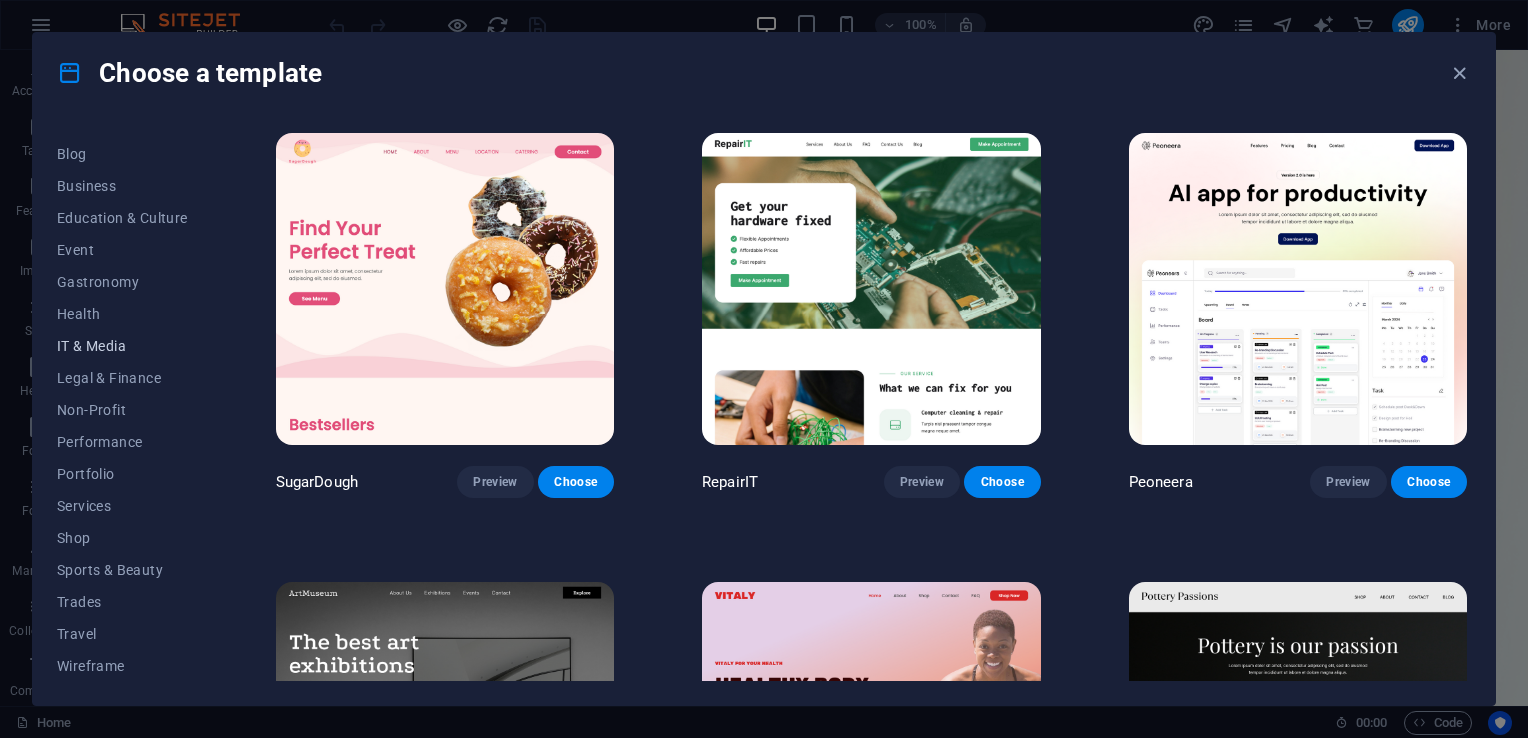 click on "IT & Media" at bounding box center [122, 346] 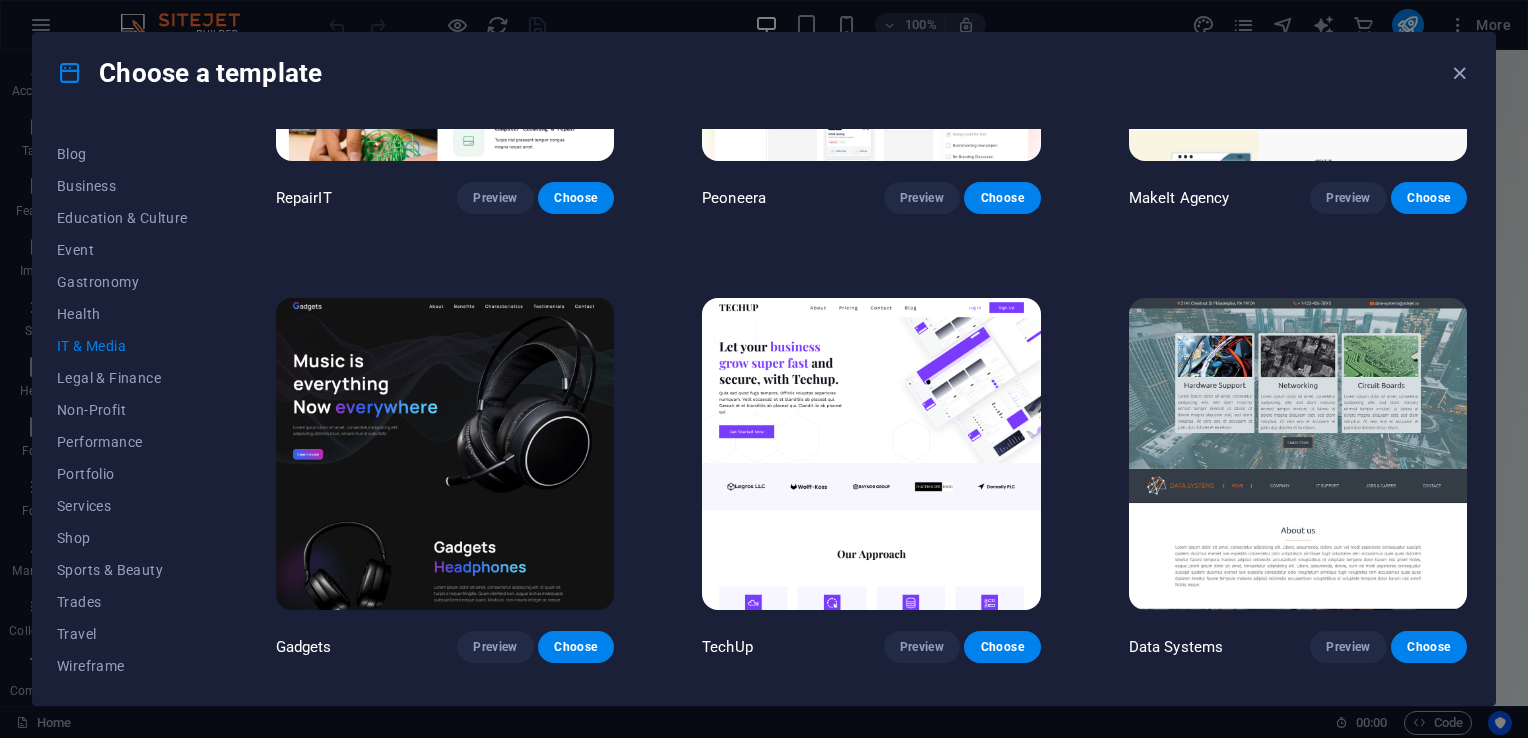 scroll, scrollTop: 564, scrollLeft: 0, axis: vertical 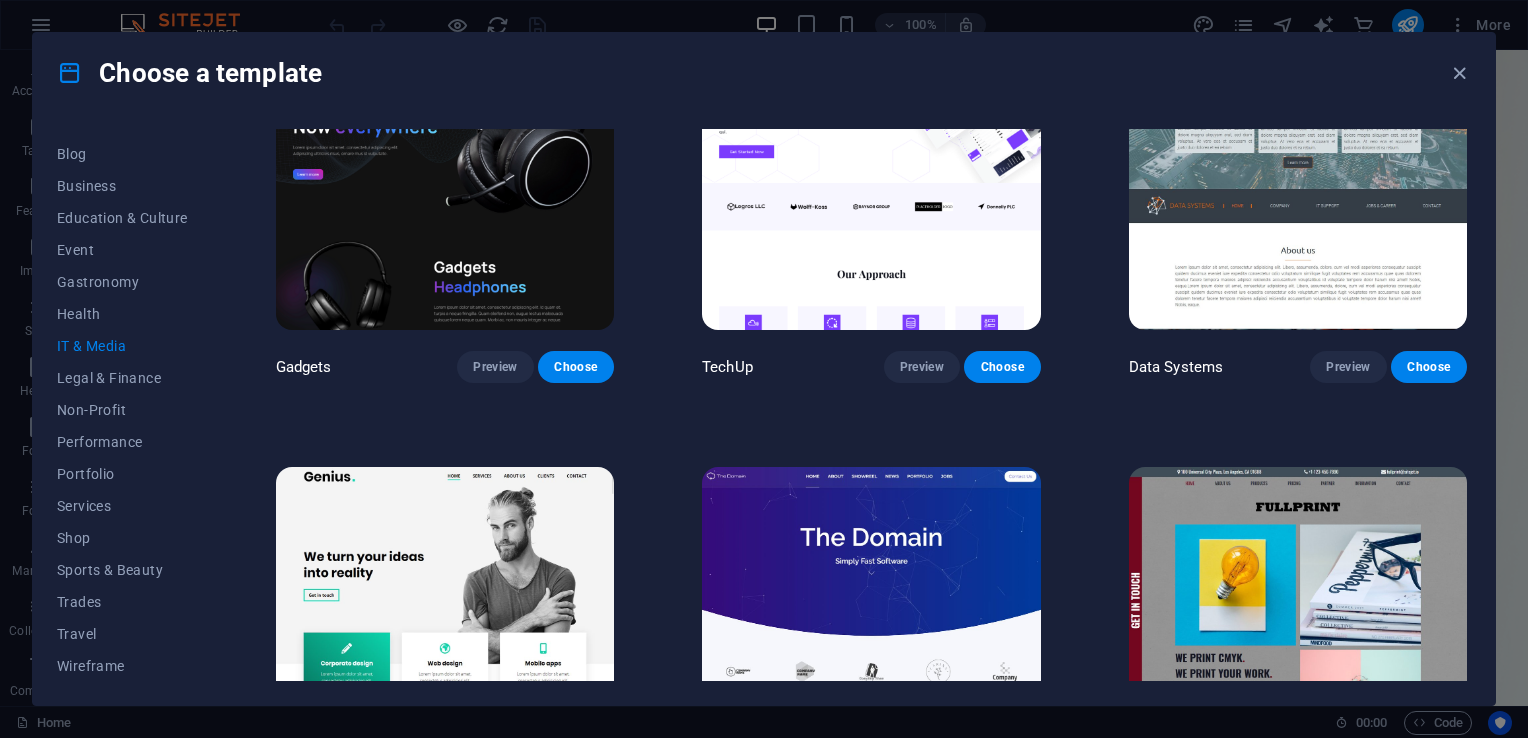 click on "Gadgets Preview Choose" at bounding box center [445, 198] 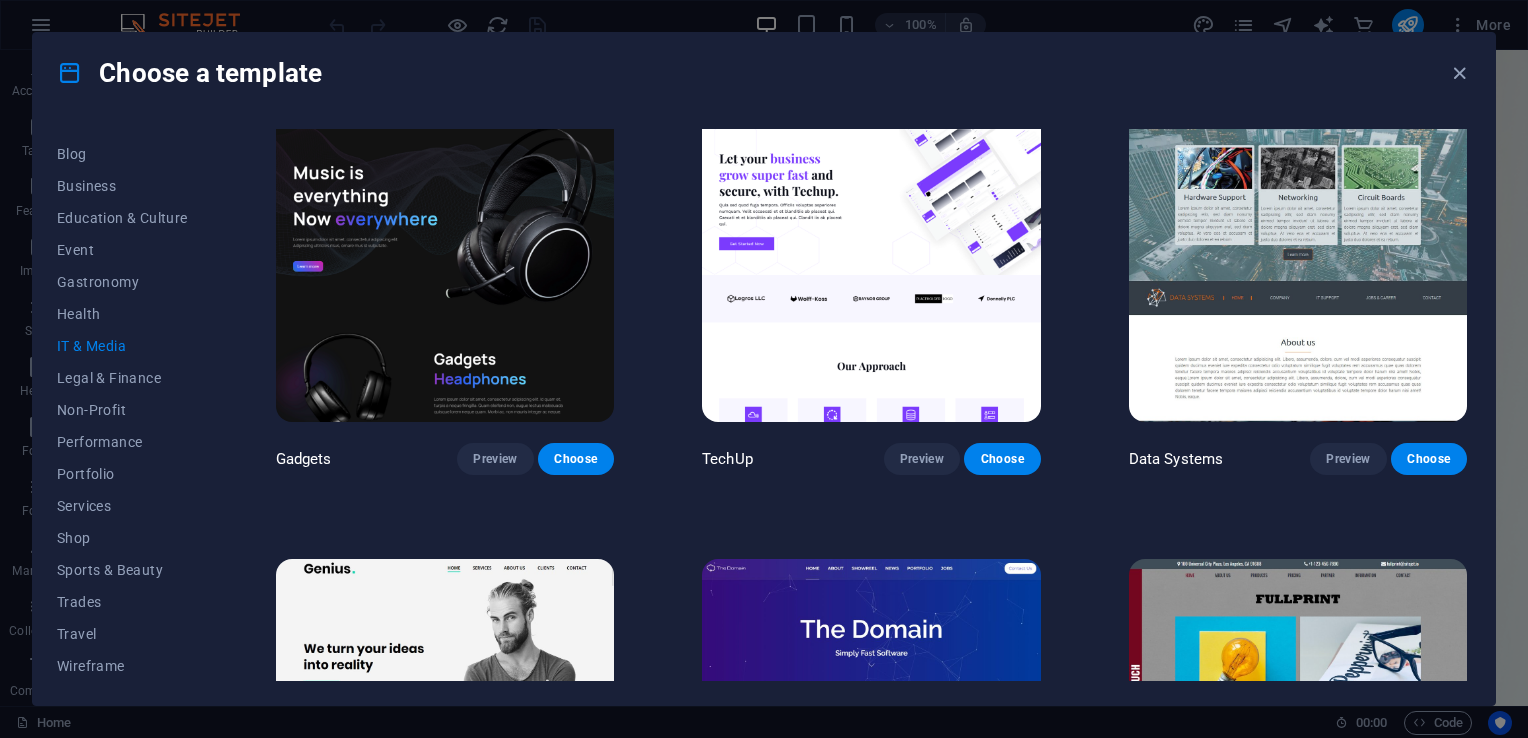 scroll, scrollTop: 564, scrollLeft: 0, axis: vertical 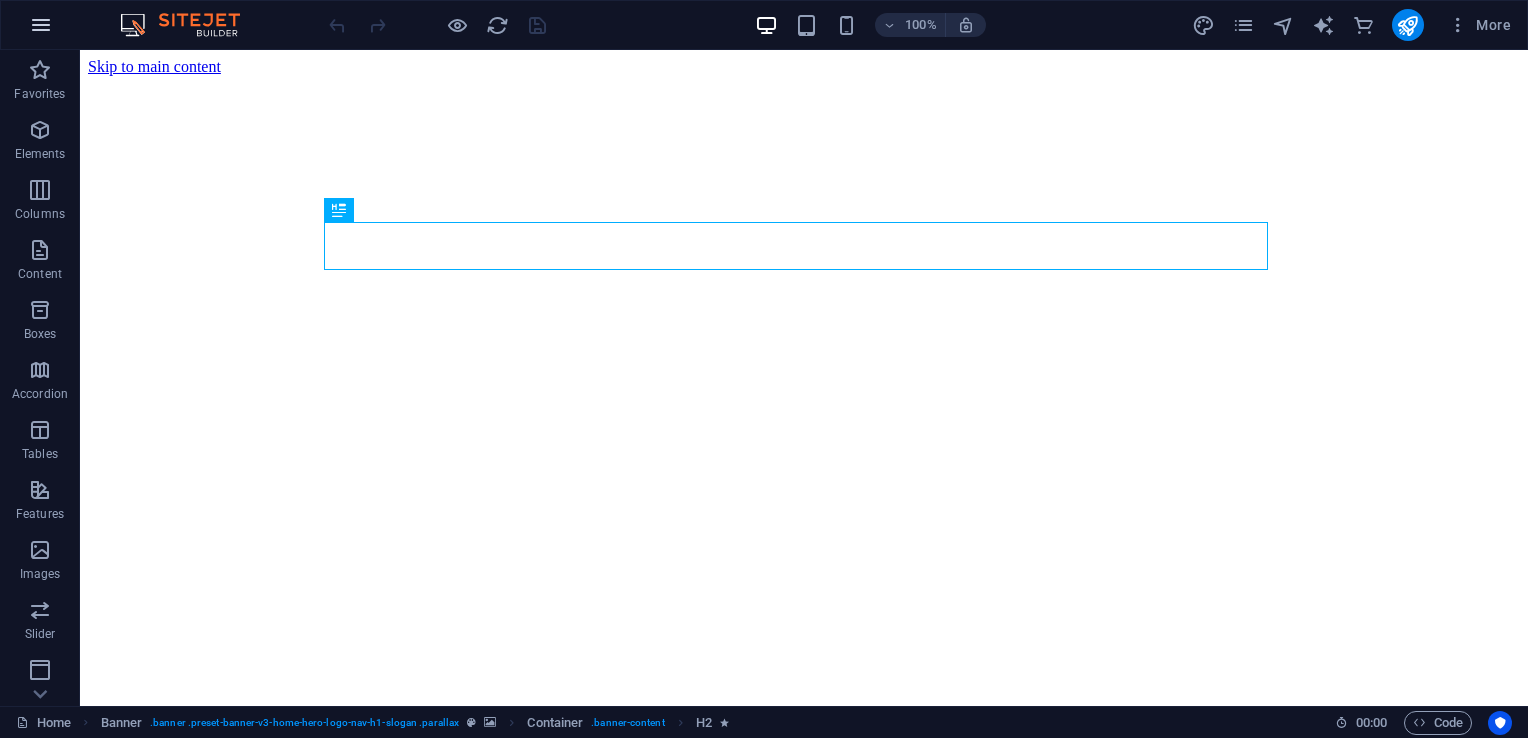 click at bounding box center [41, 25] 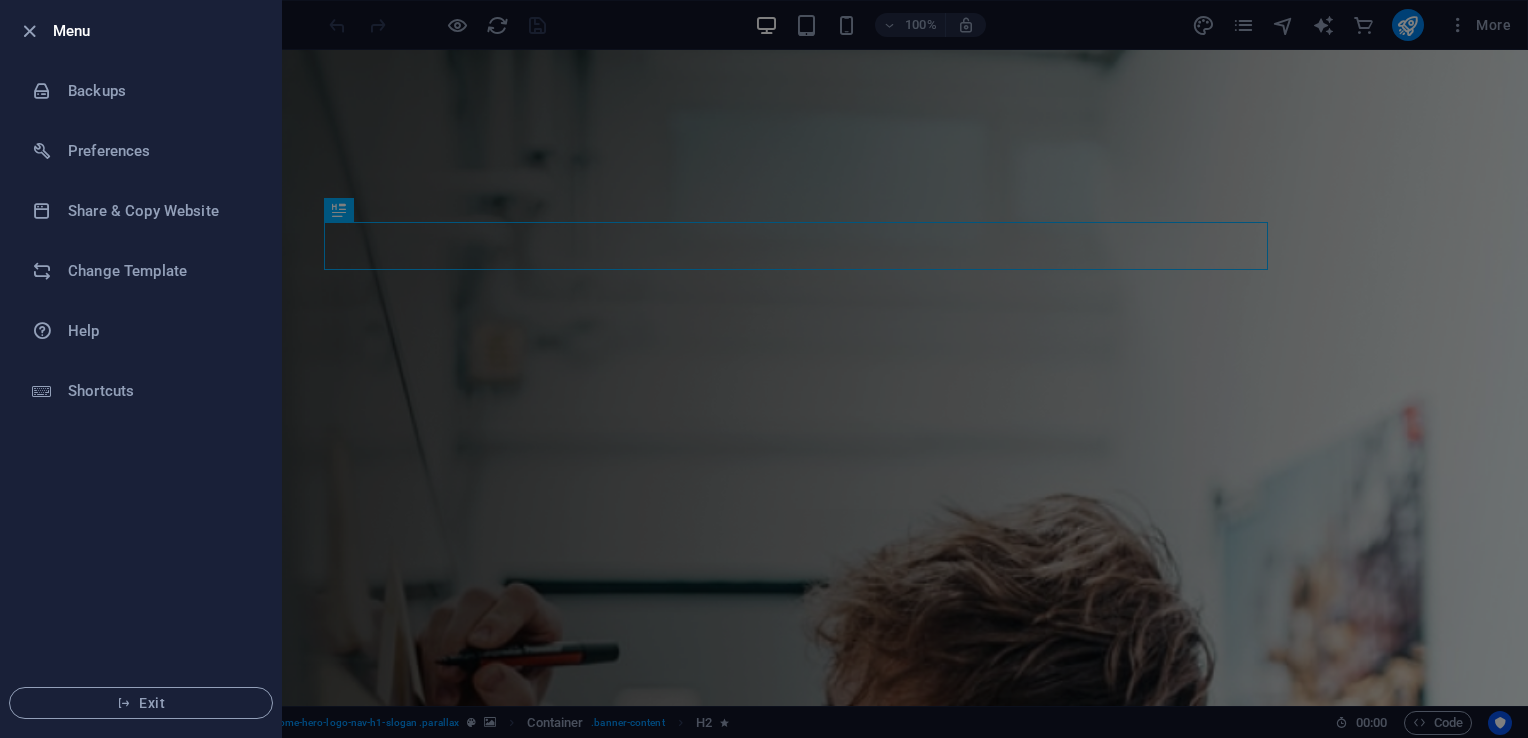 click at bounding box center (764, 369) 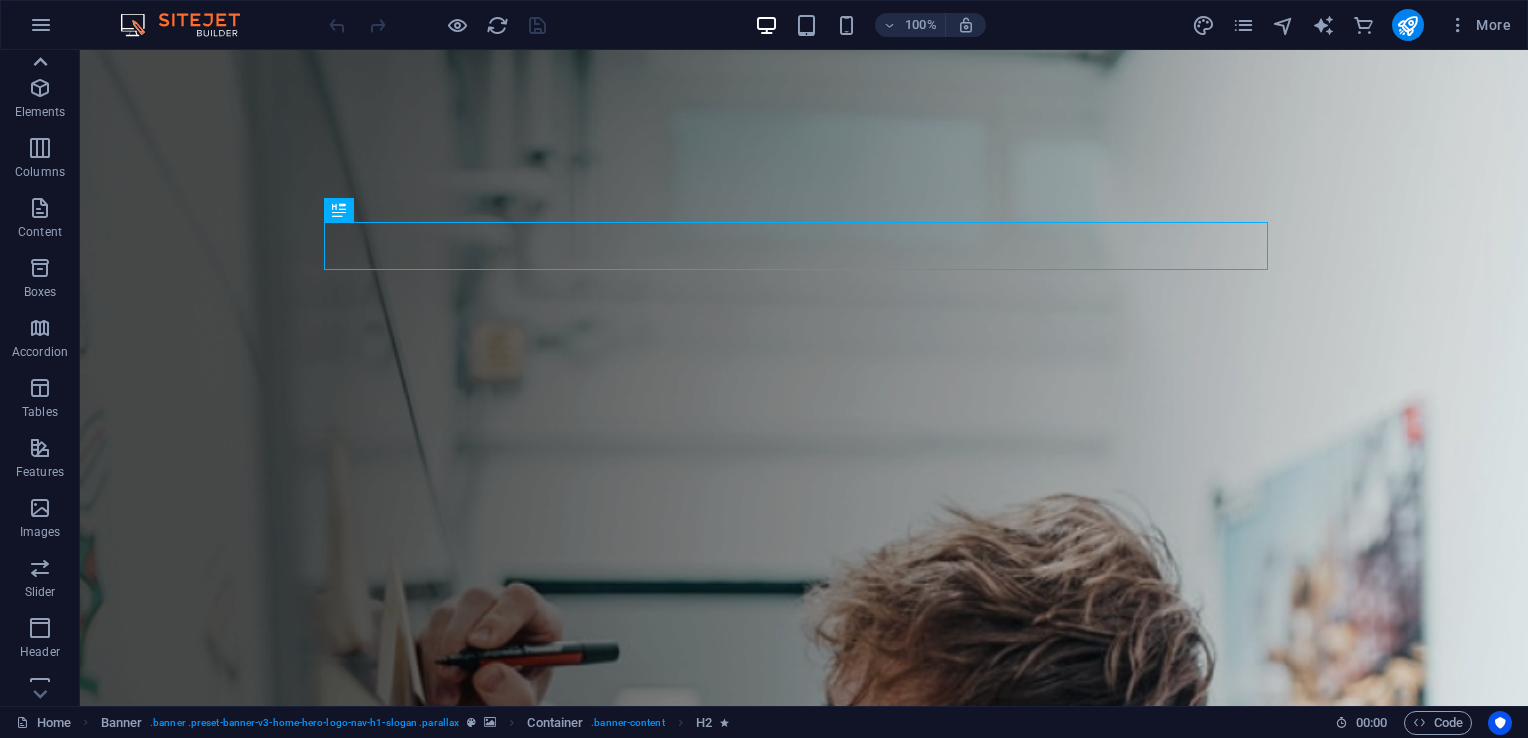scroll, scrollTop: 0, scrollLeft: 0, axis: both 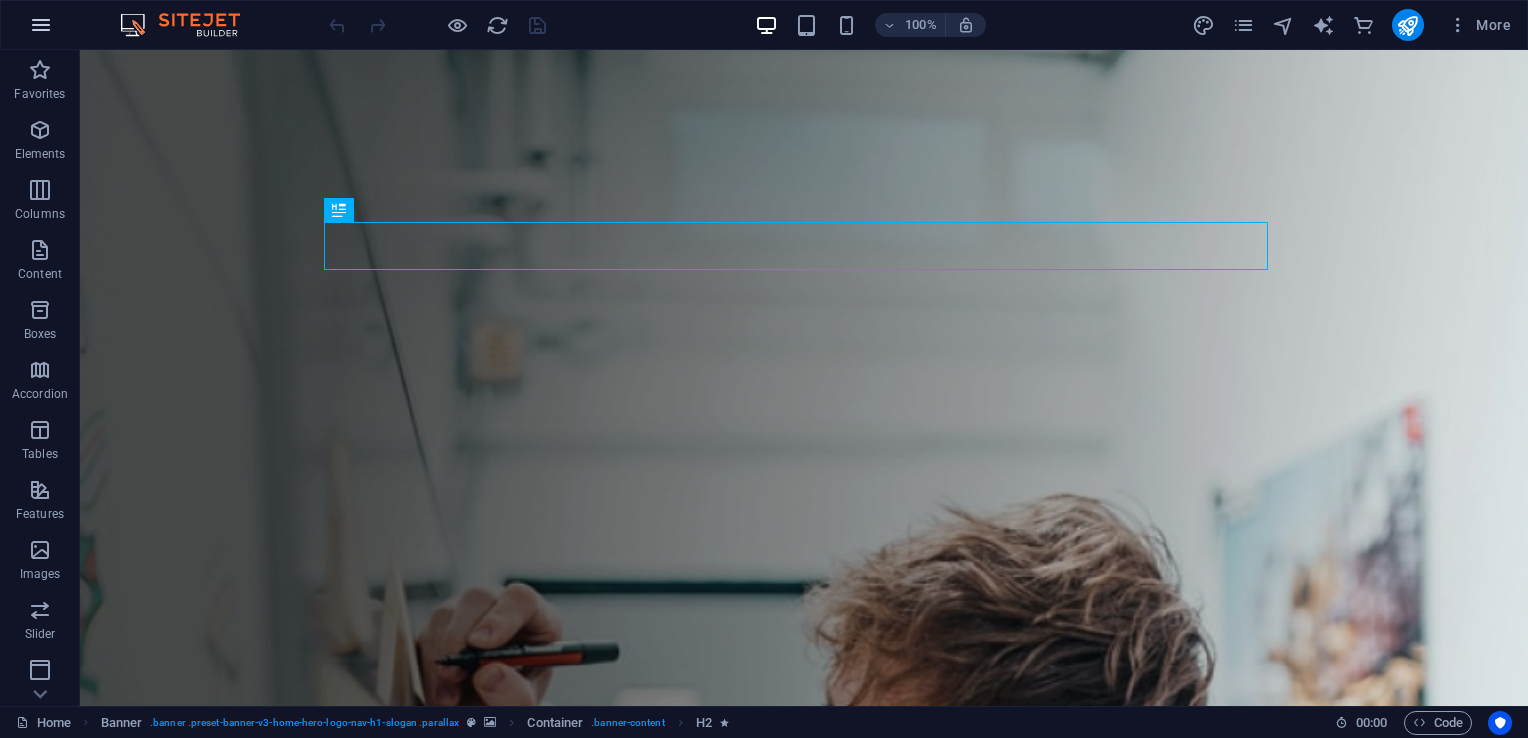 click at bounding box center (41, 25) 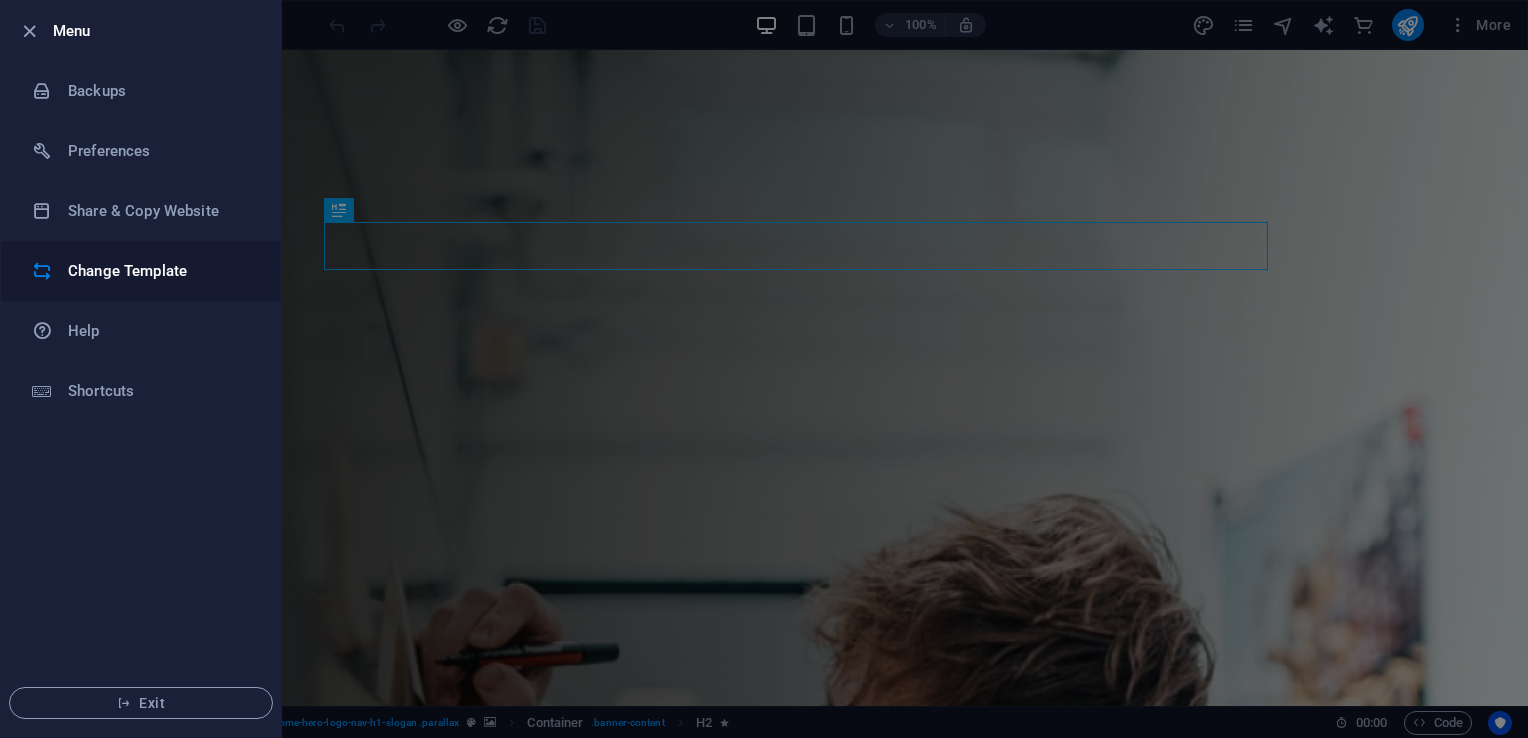 click on "Change Template" at bounding box center [160, 271] 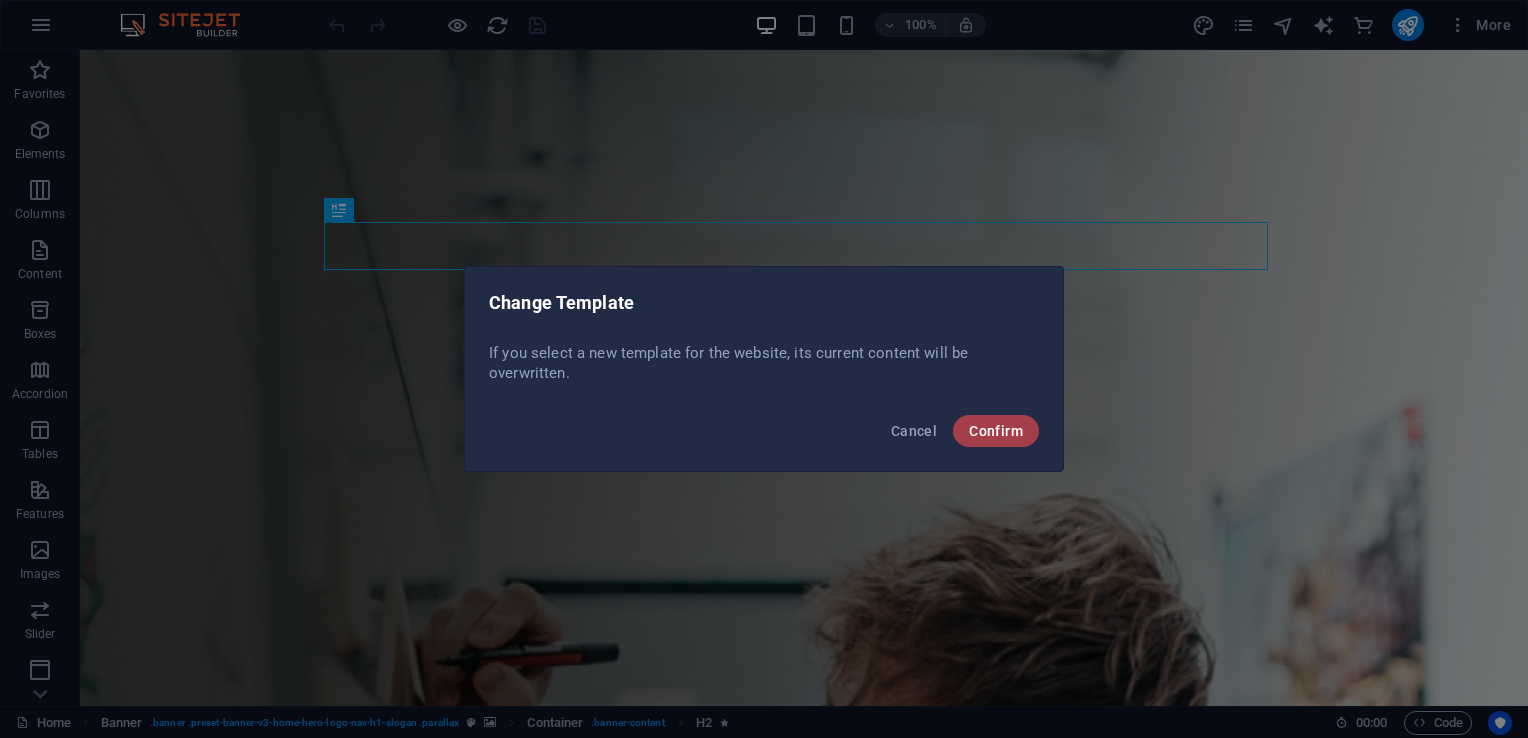 click on "Confirm" at bounding box center [996, 431] 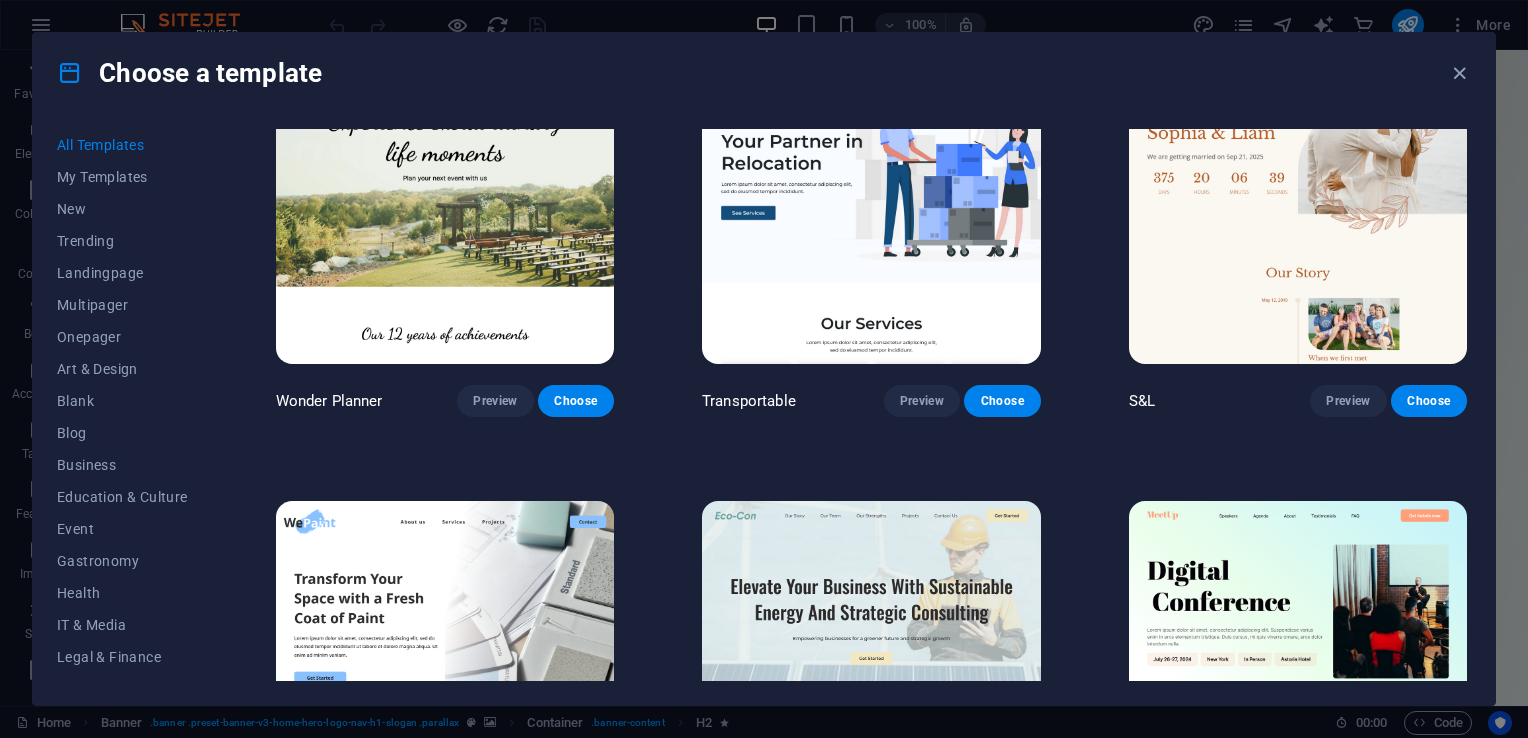 scroll, scrollTop: 1500, scrollLeft: 0, axis: vertical 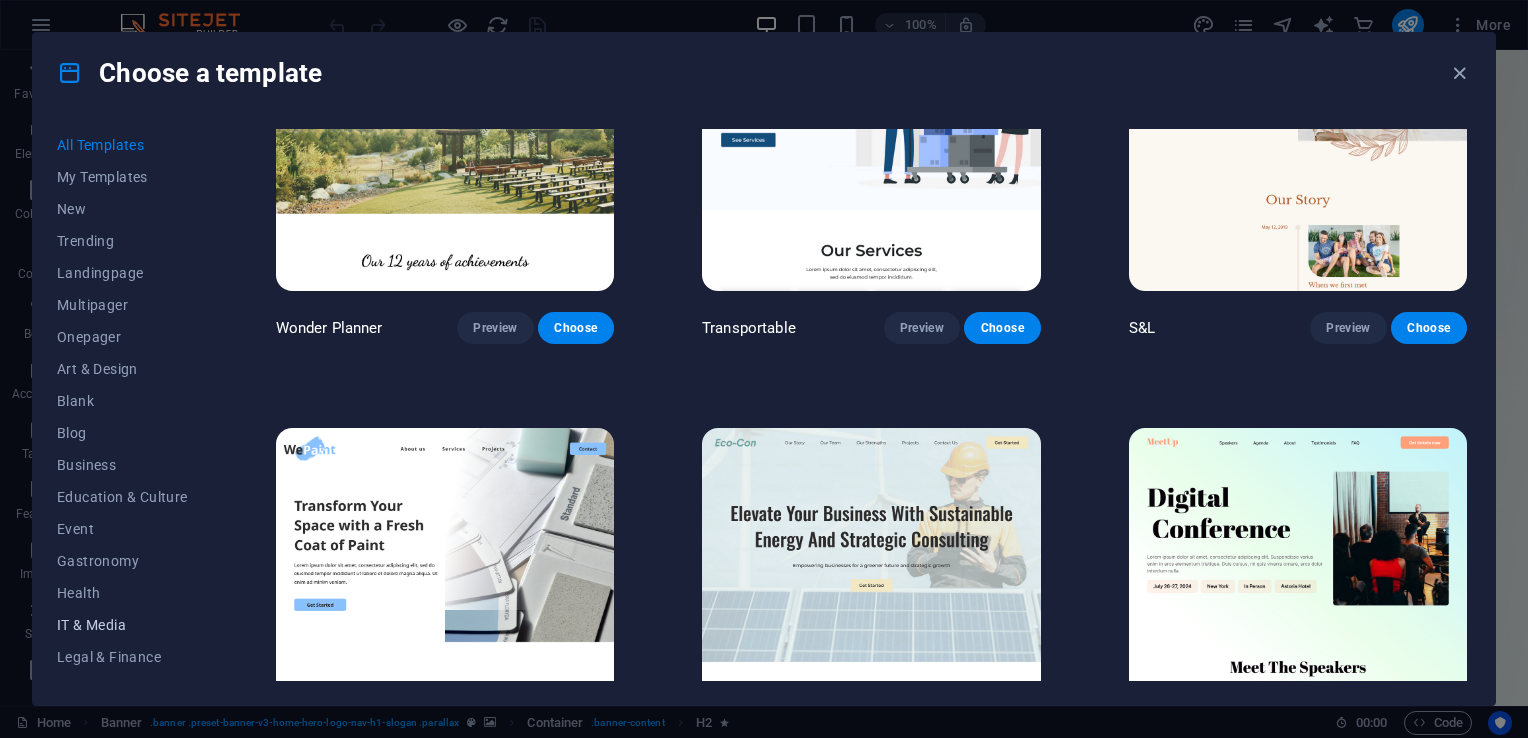 click on "IT & Media" at bounding box center (122, 625) 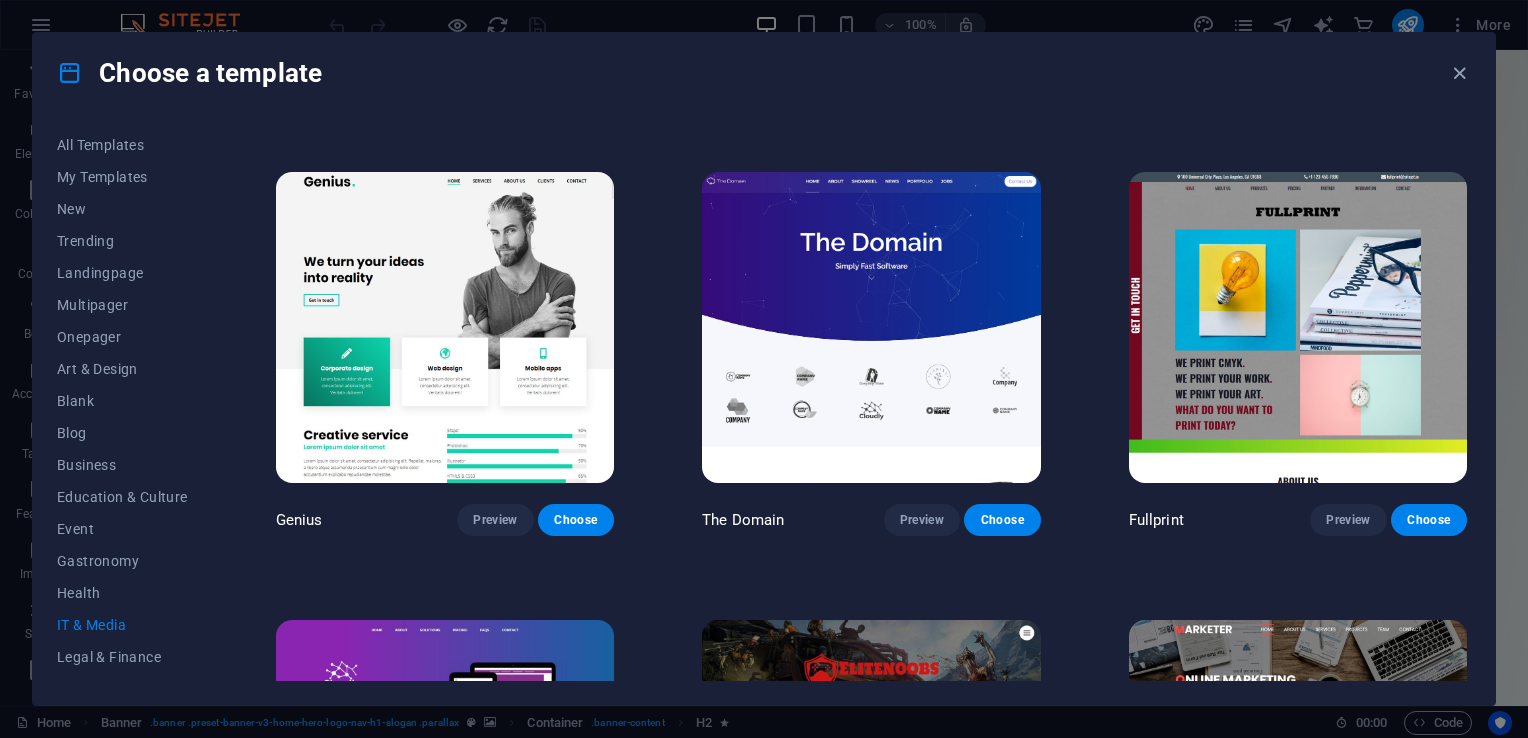 scroll, scrollTop: 1155, scrollLeft: 0, axis: vertical 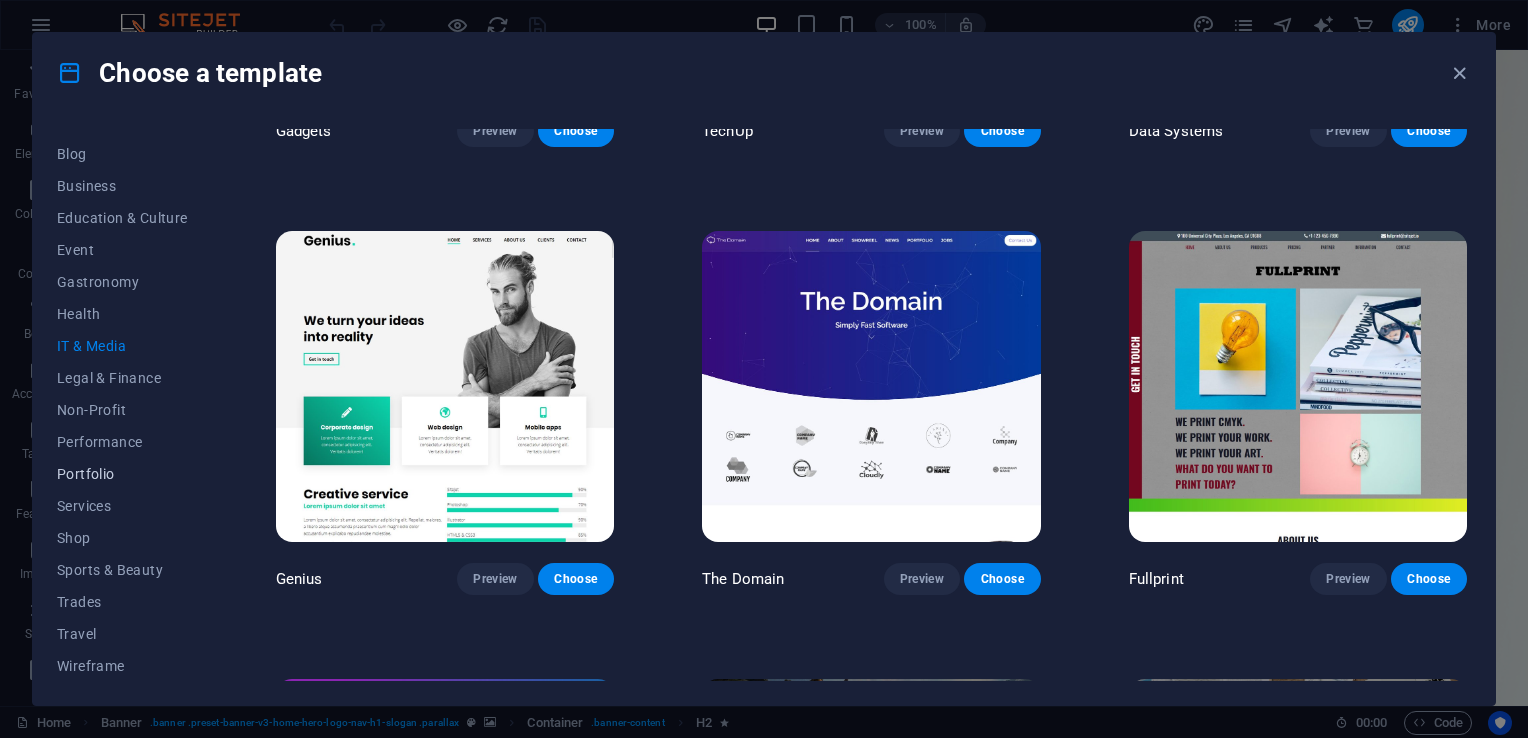 click on "Portfolio" at bounding box center [122, 474] 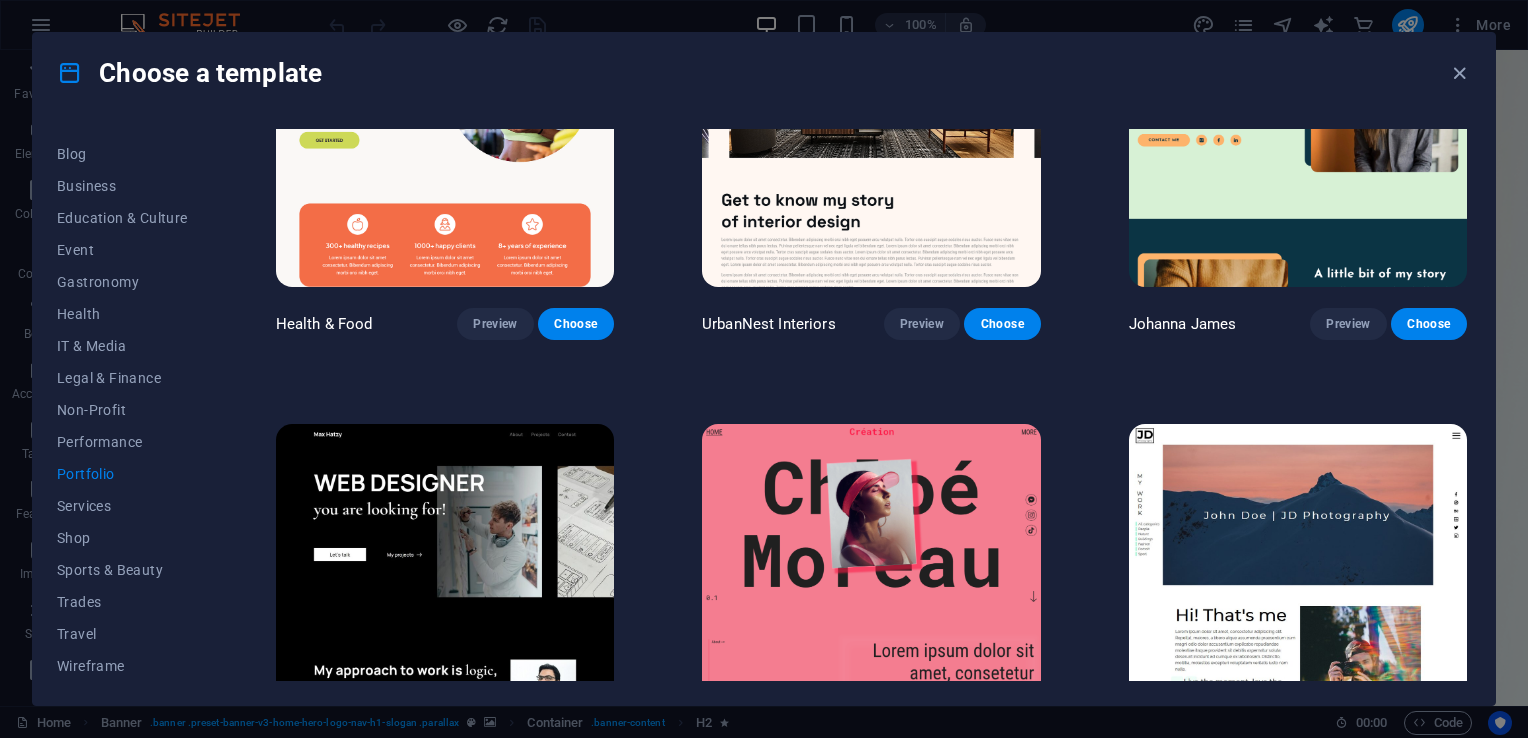 scroll, scrollTop: 0, scrollLeft: 0, axis: both 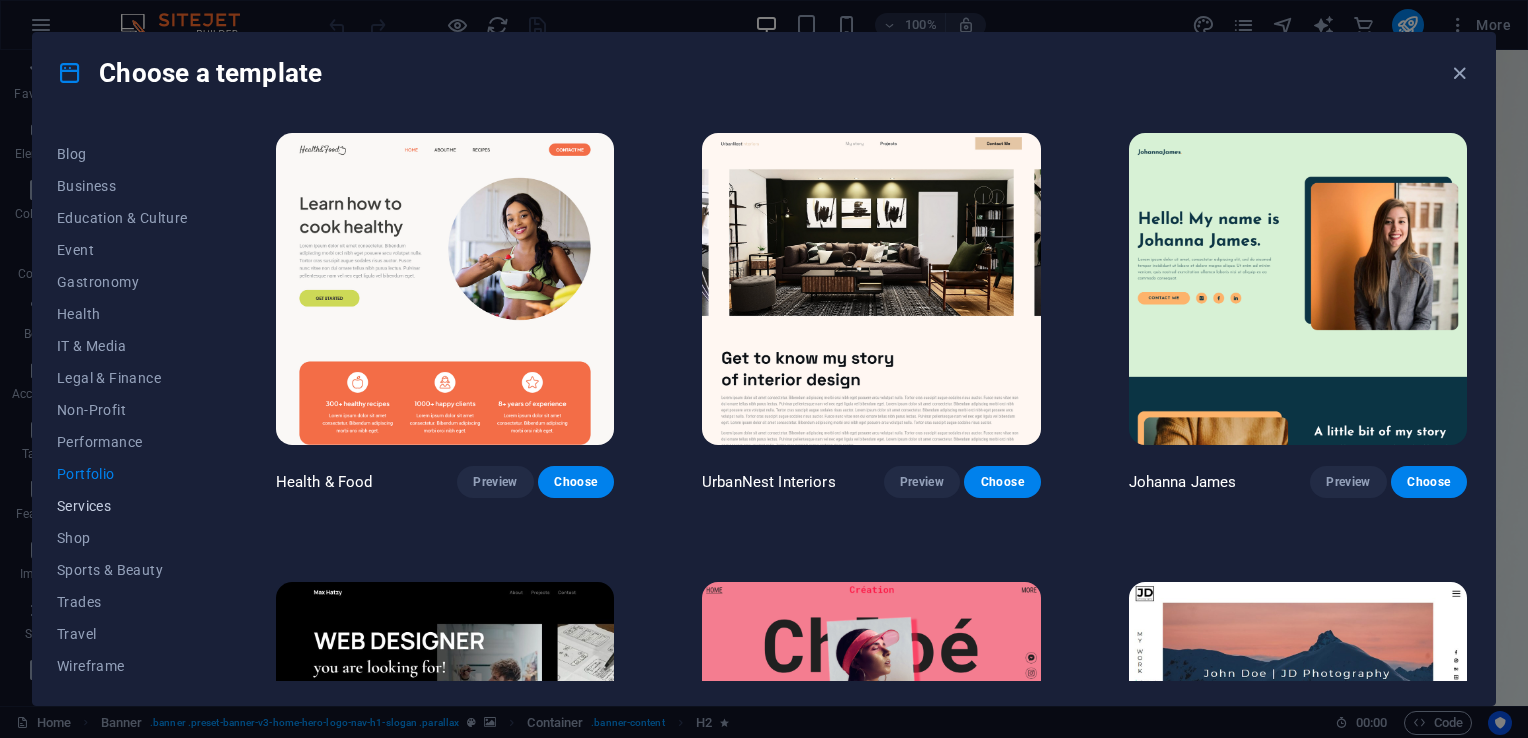 click on "Services" at bounding box center [122, 506] 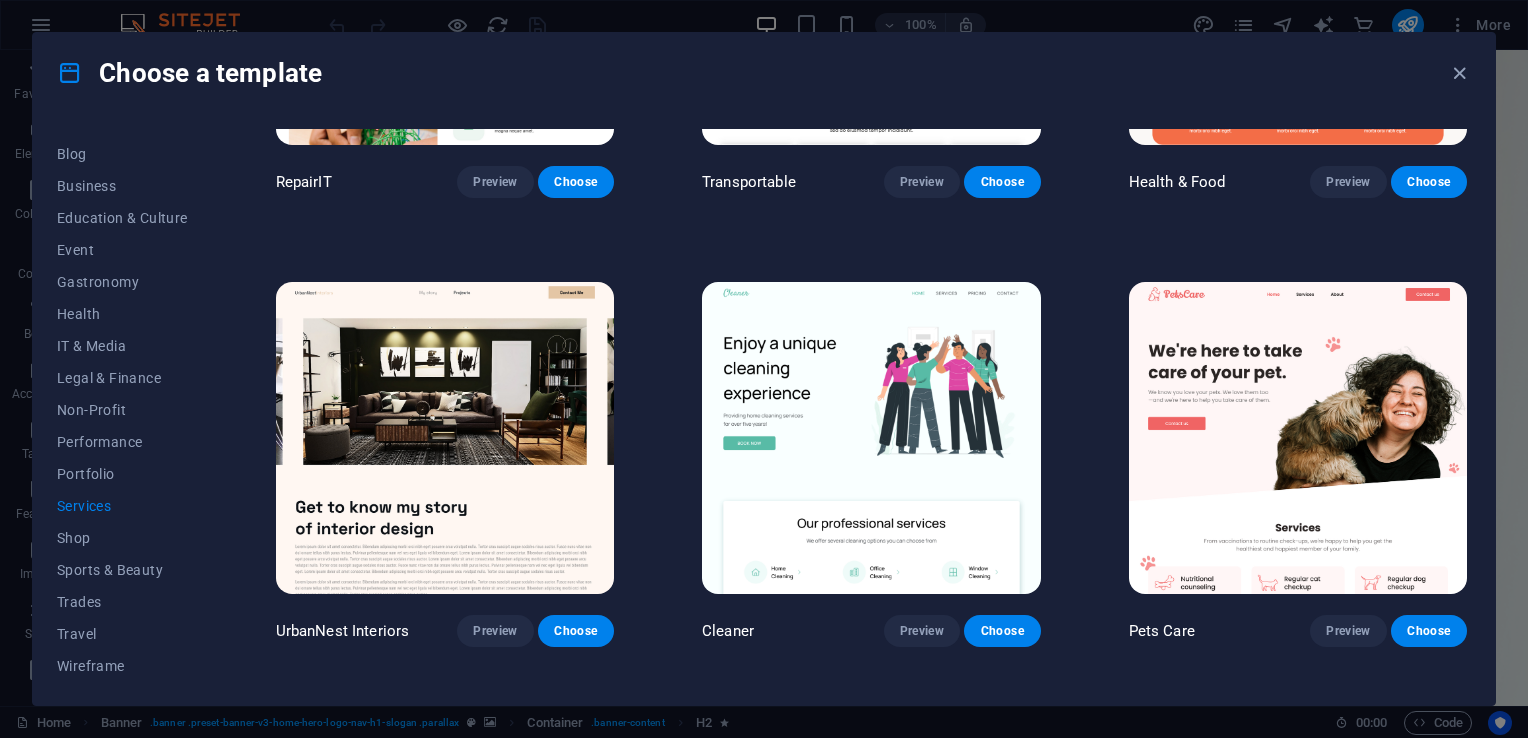 scroll, scrollTop: 400, scrollLeft: 0, axis: vertical 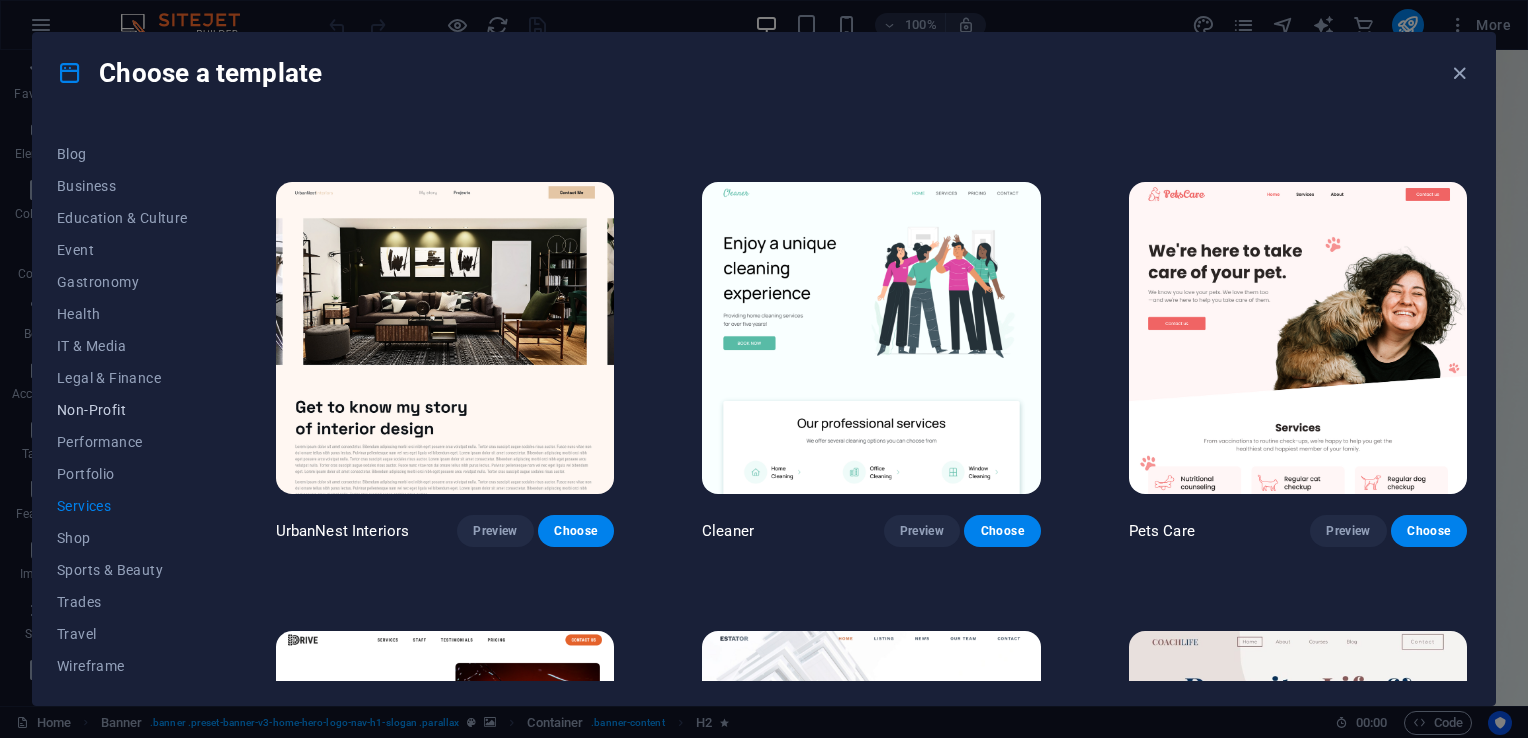click on "Non-Profit" at bounding box center [122, 410] 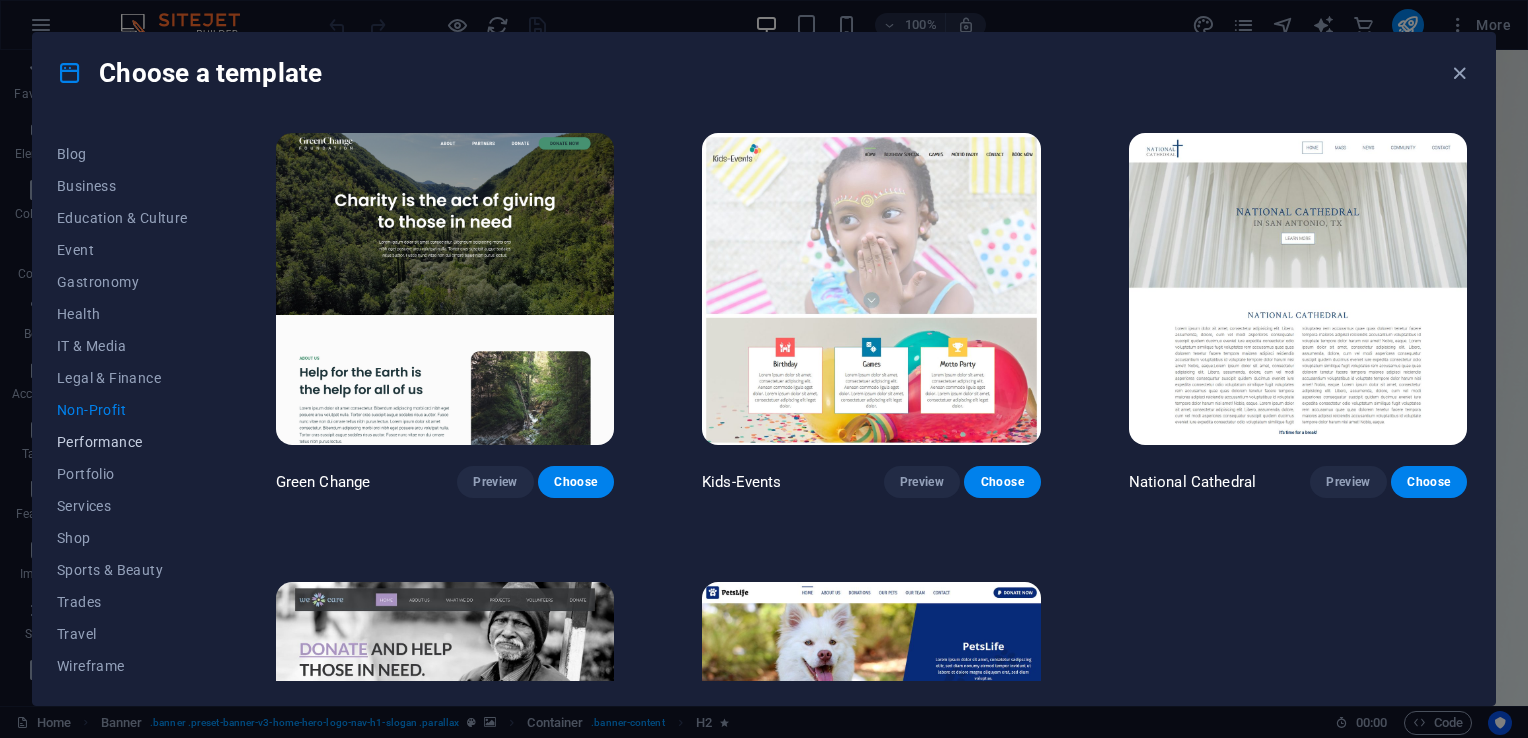 click on "Performance" at bounding box center [122, 442] 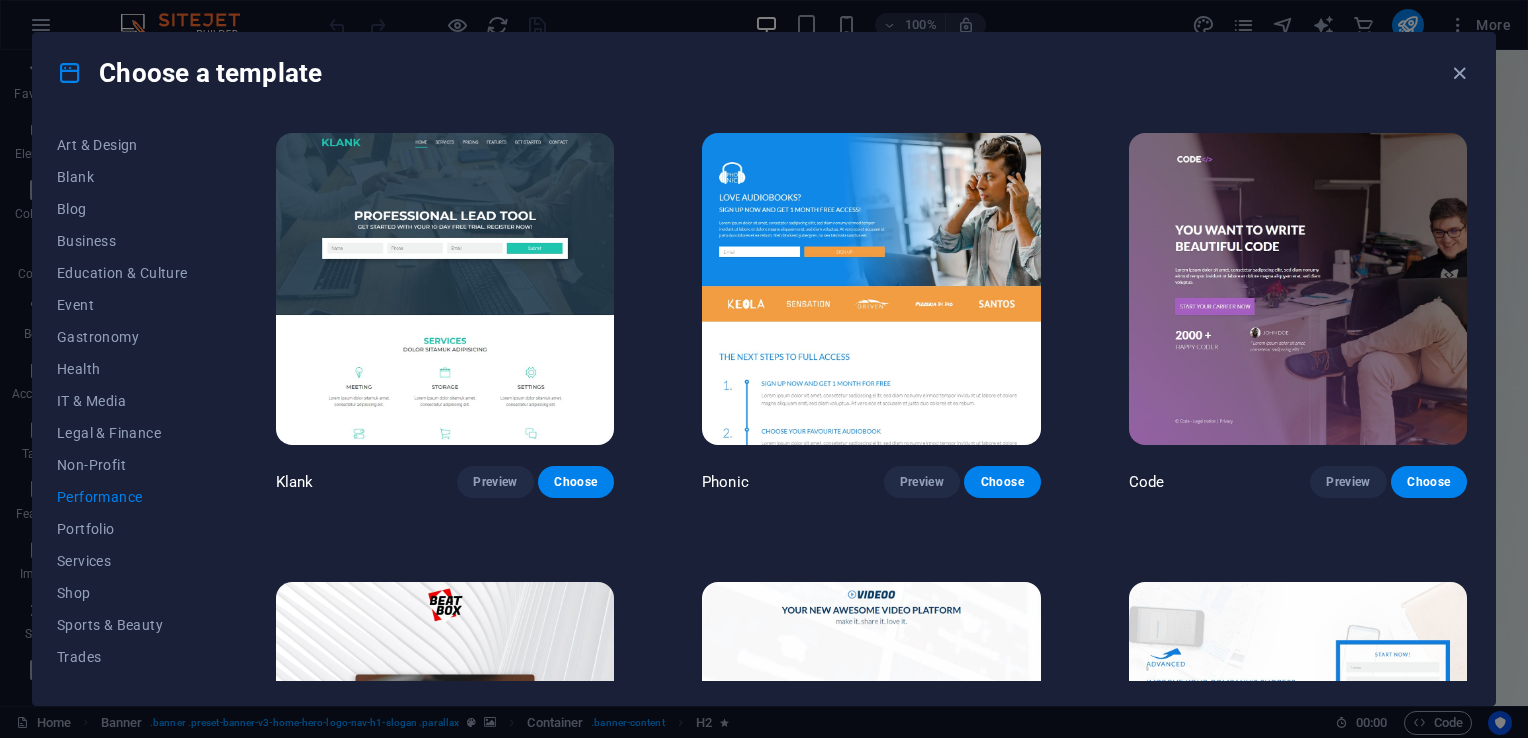 scroll, scrollTop: 179, scrollLeft: 0, axis: vertical 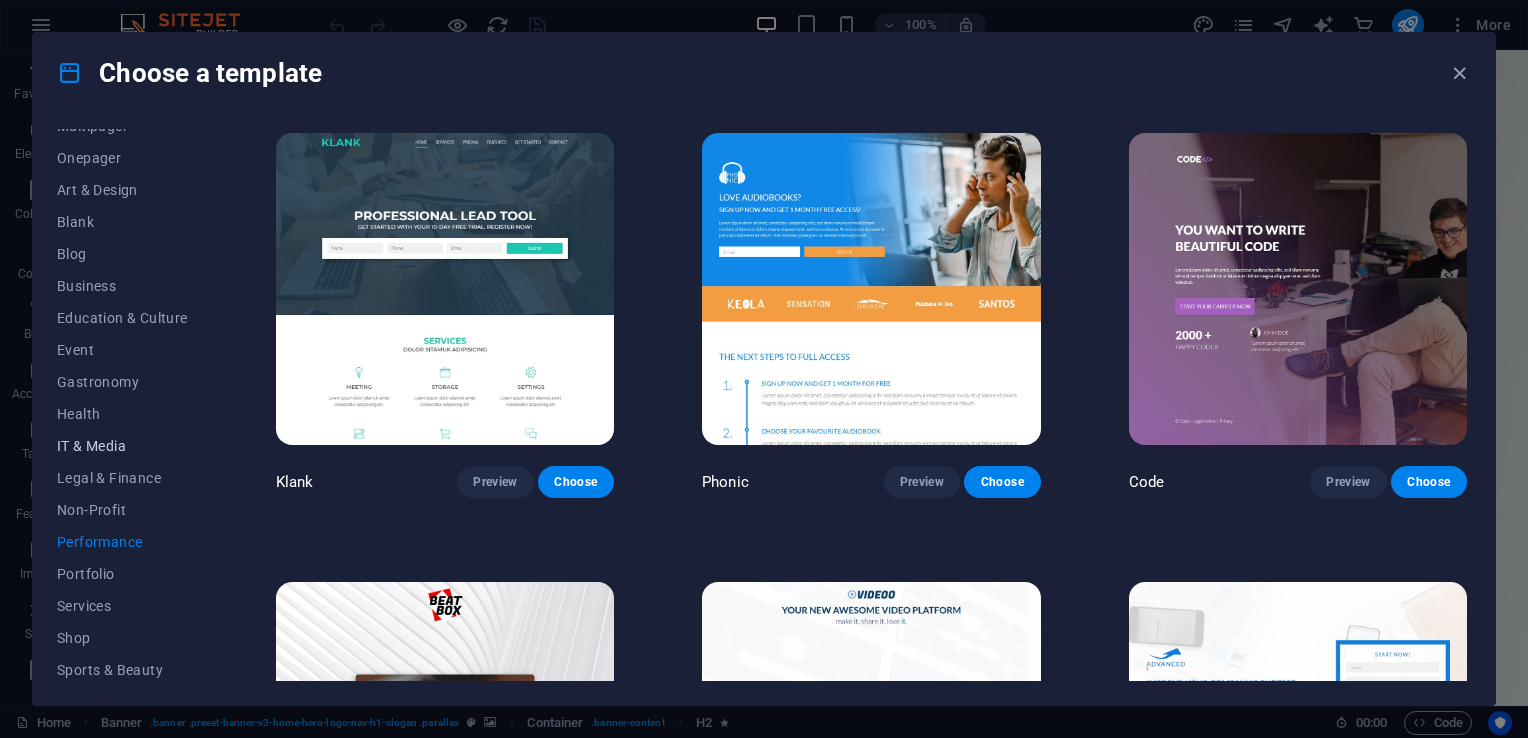 click on "IT & Media" at bounding box center [122, 446] 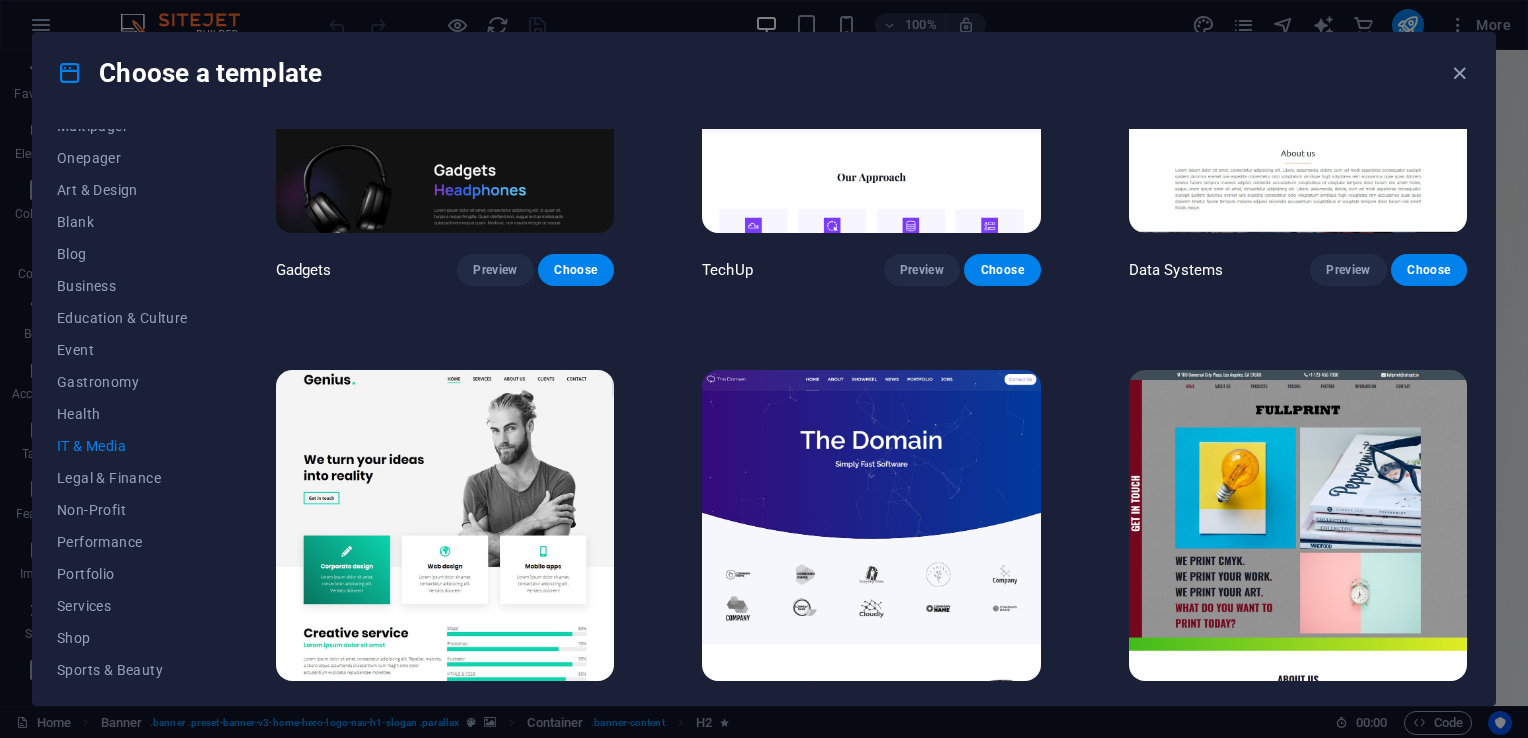 scroll, scrollTop: 900, scrollLeft: 0, axis: vertical 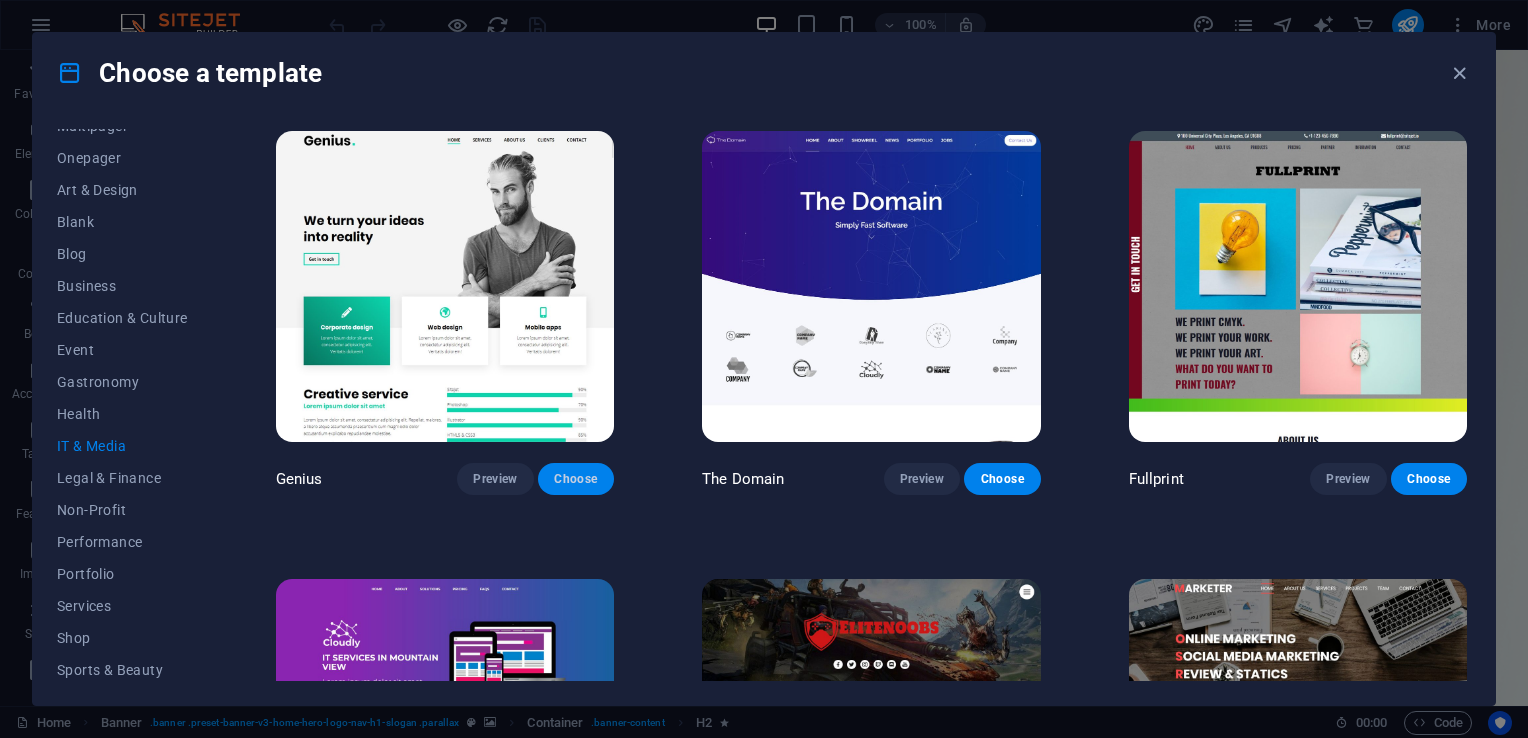 click on "Choose" at bounding box center (576, 479) 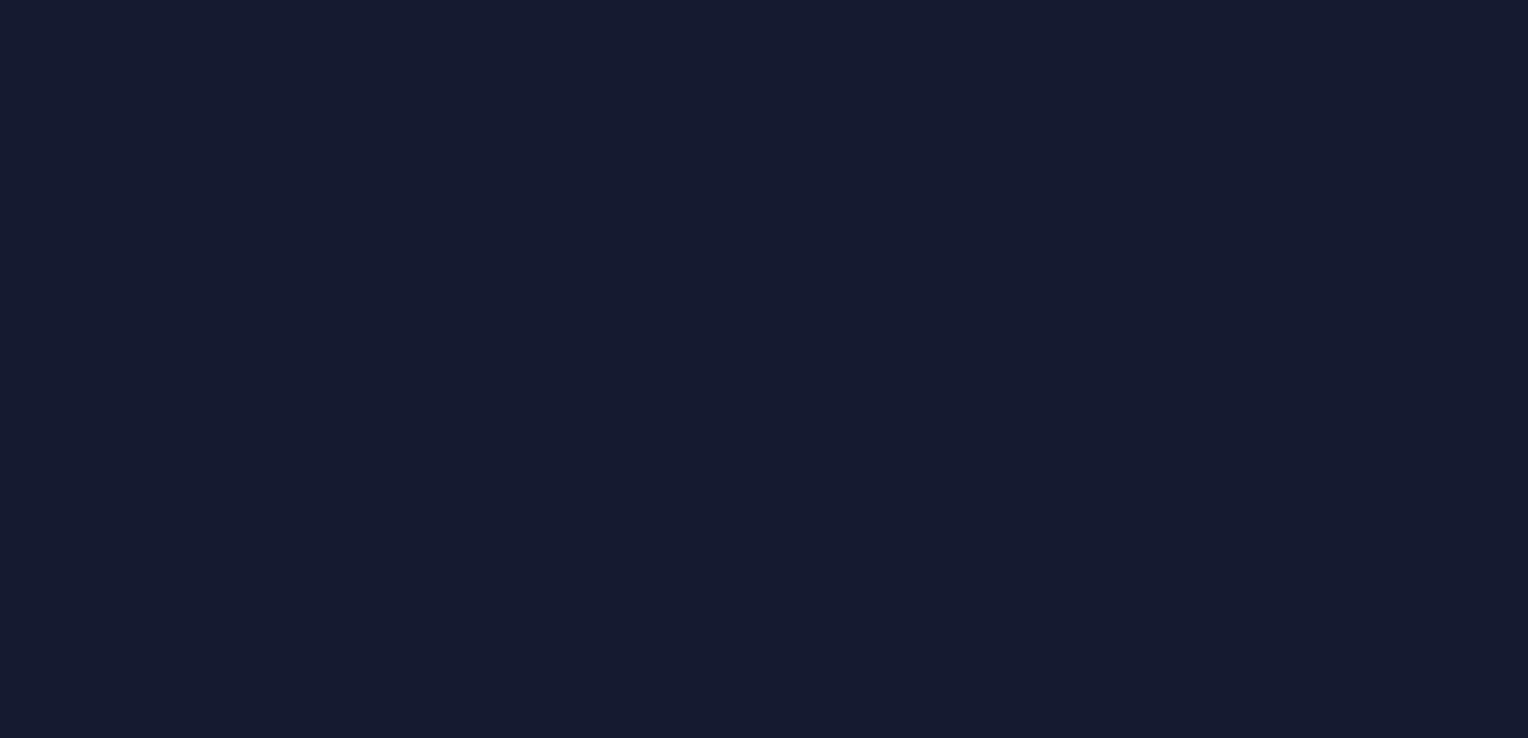 scroll, scrollTop: 0, scrollLeft: 0, axis: both 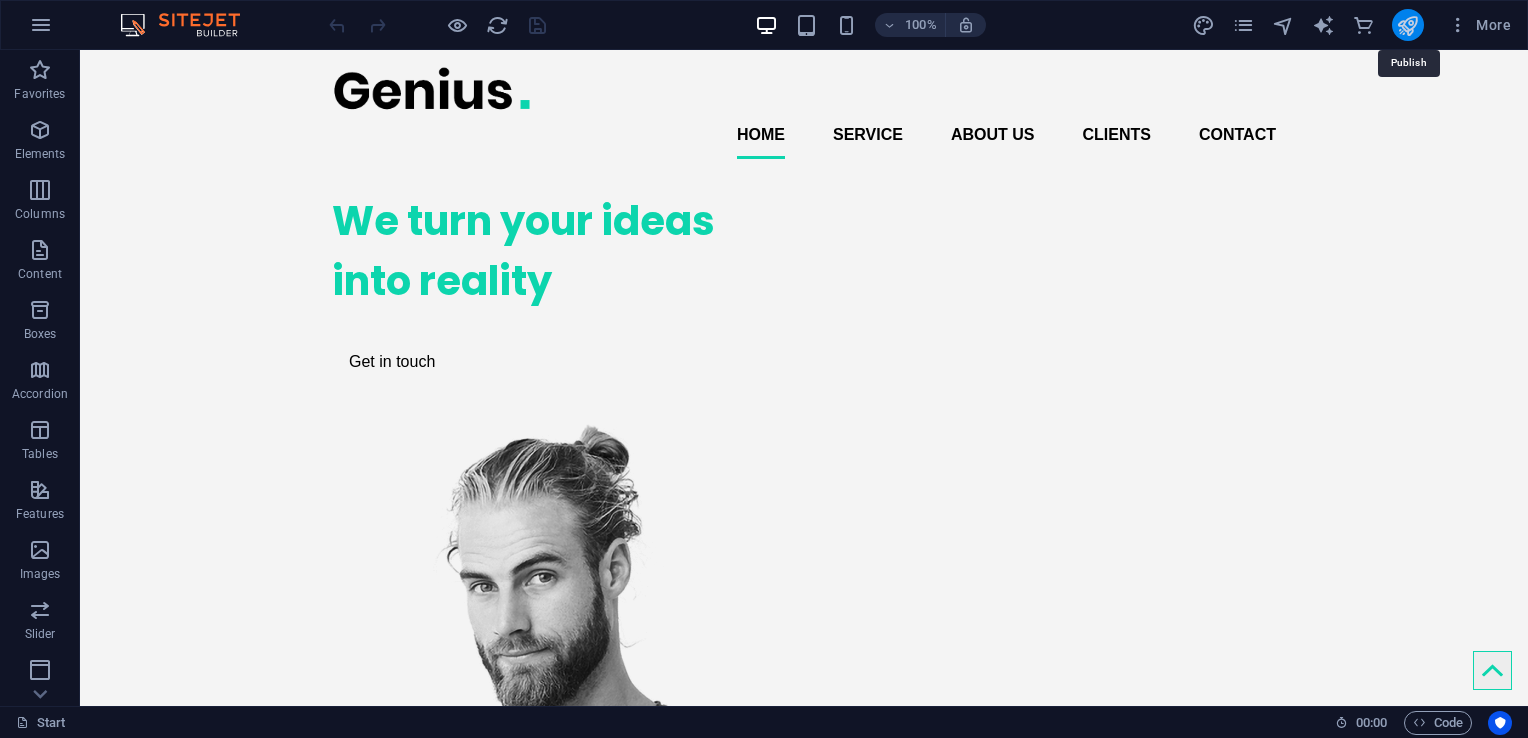 click at bounding box center [1407, 25] 